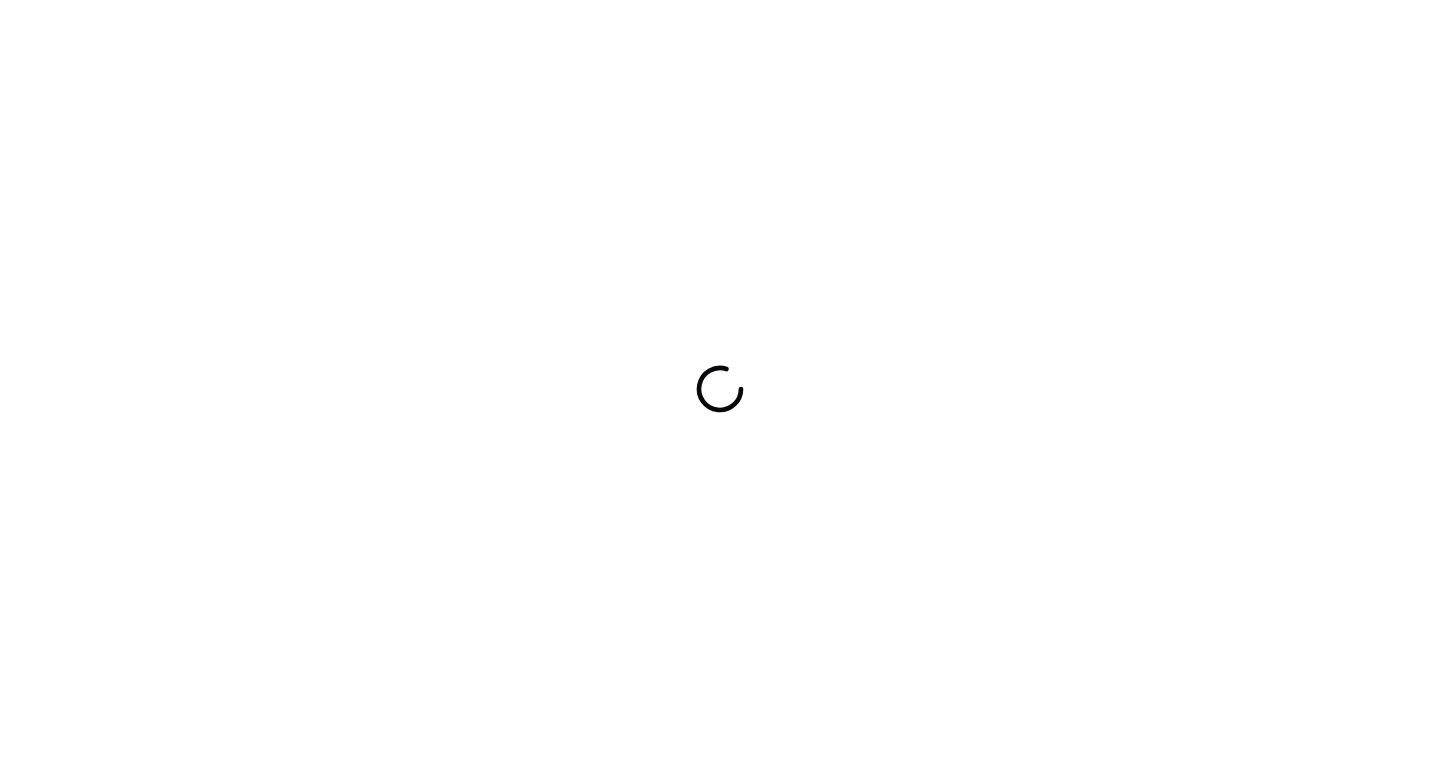 scroll, scrollTop: 0, scrollLeft: 0, axis: both 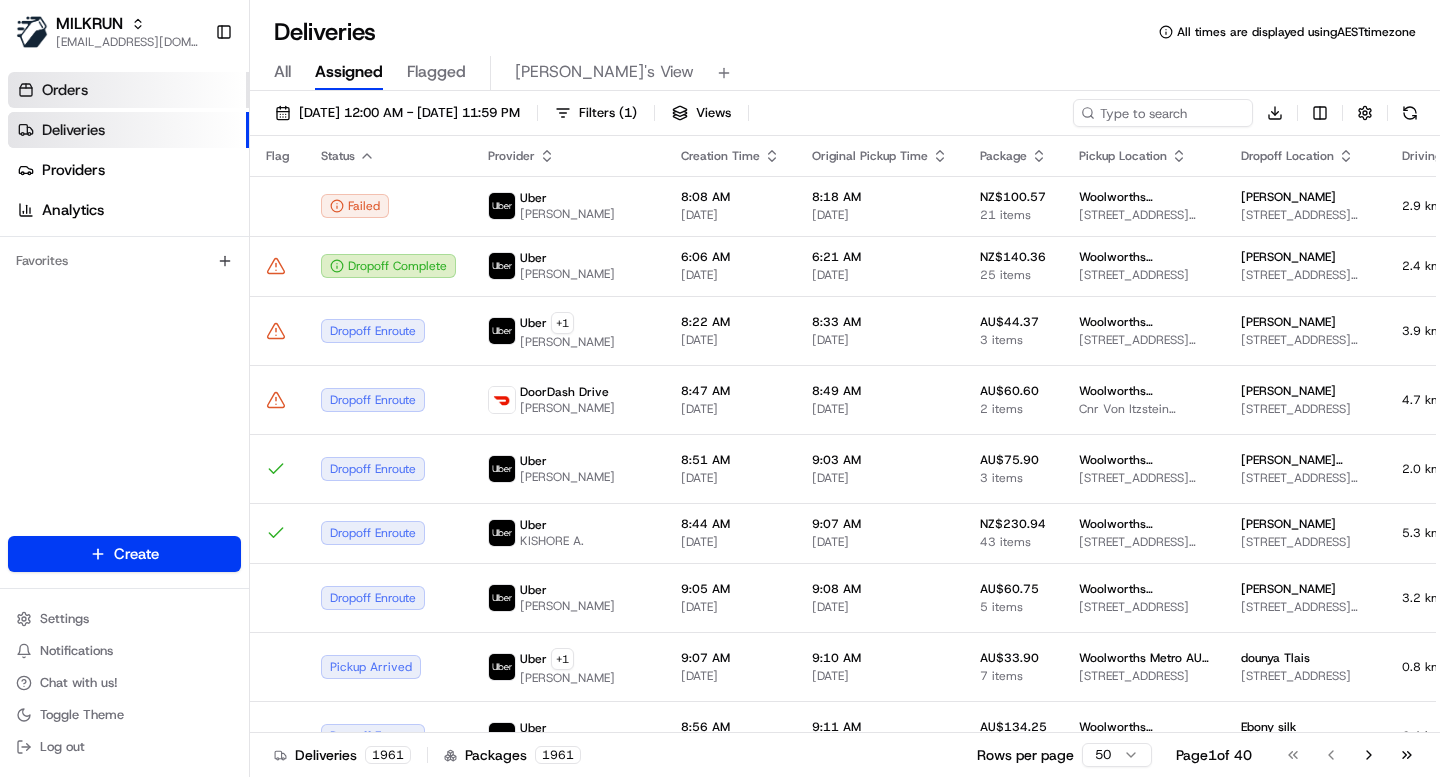 click on "Orders" at bounding box center (65, 90) 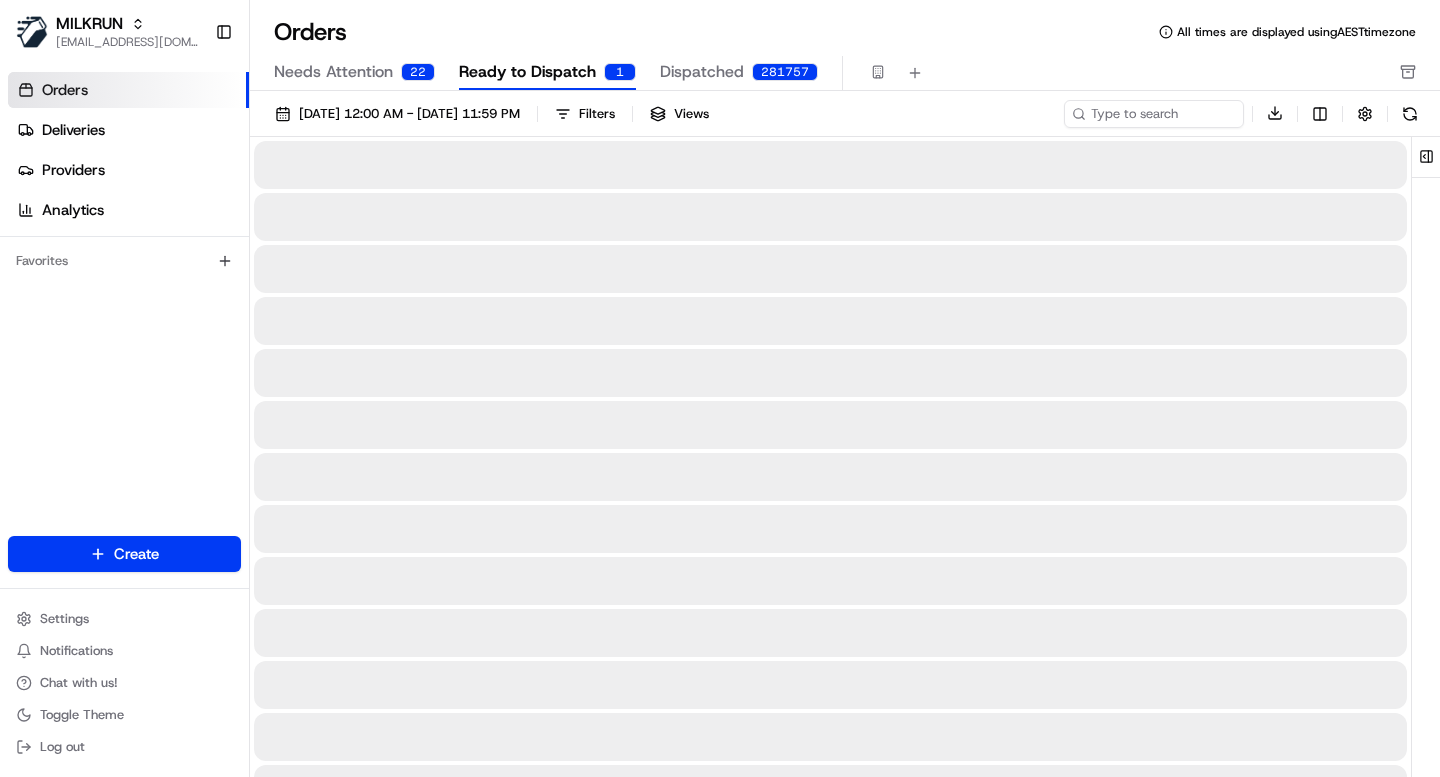click on "Needs Attention" at bounding box center [333, 72] 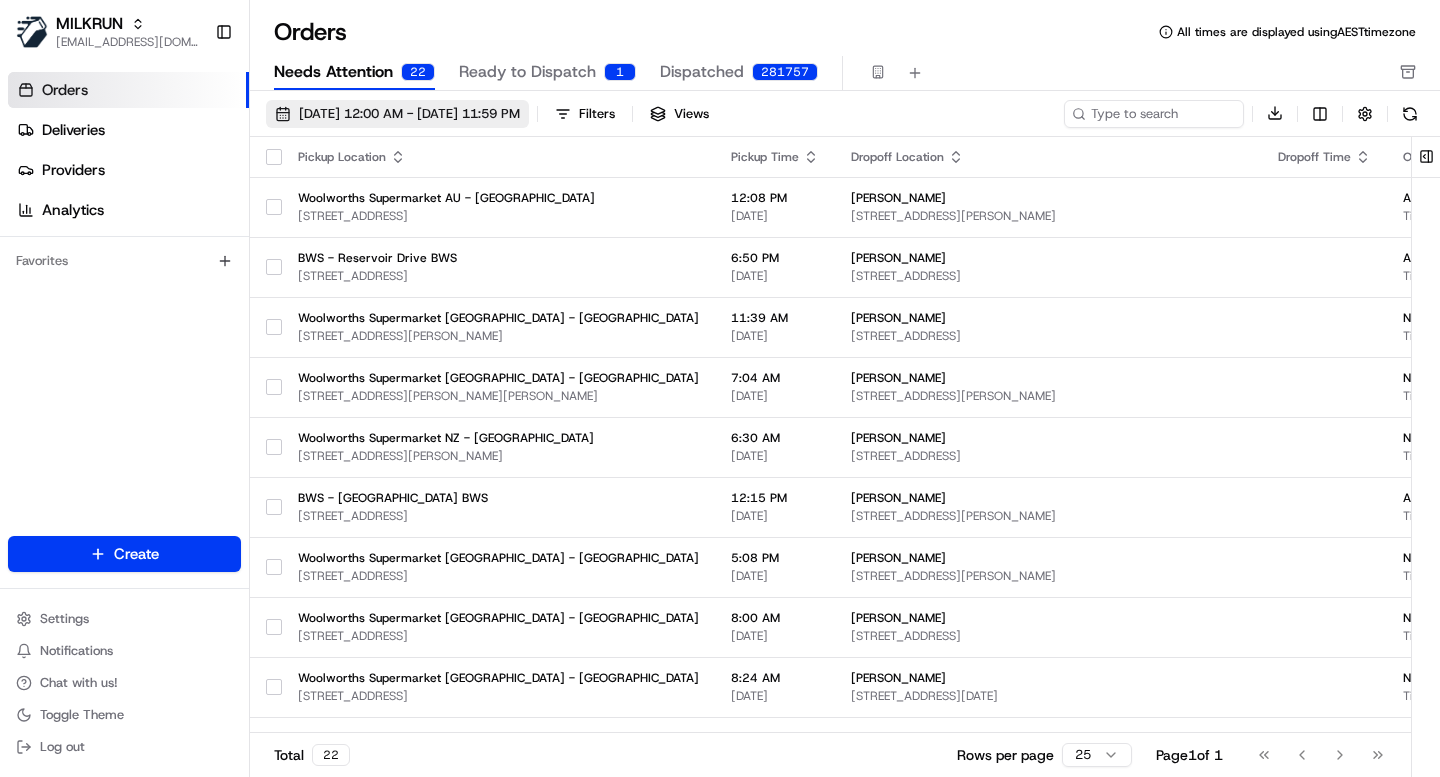 click on "01/07/2025 12:00 AM - 31/07/2025 11:59 PM" at bounding box center [409, 114] 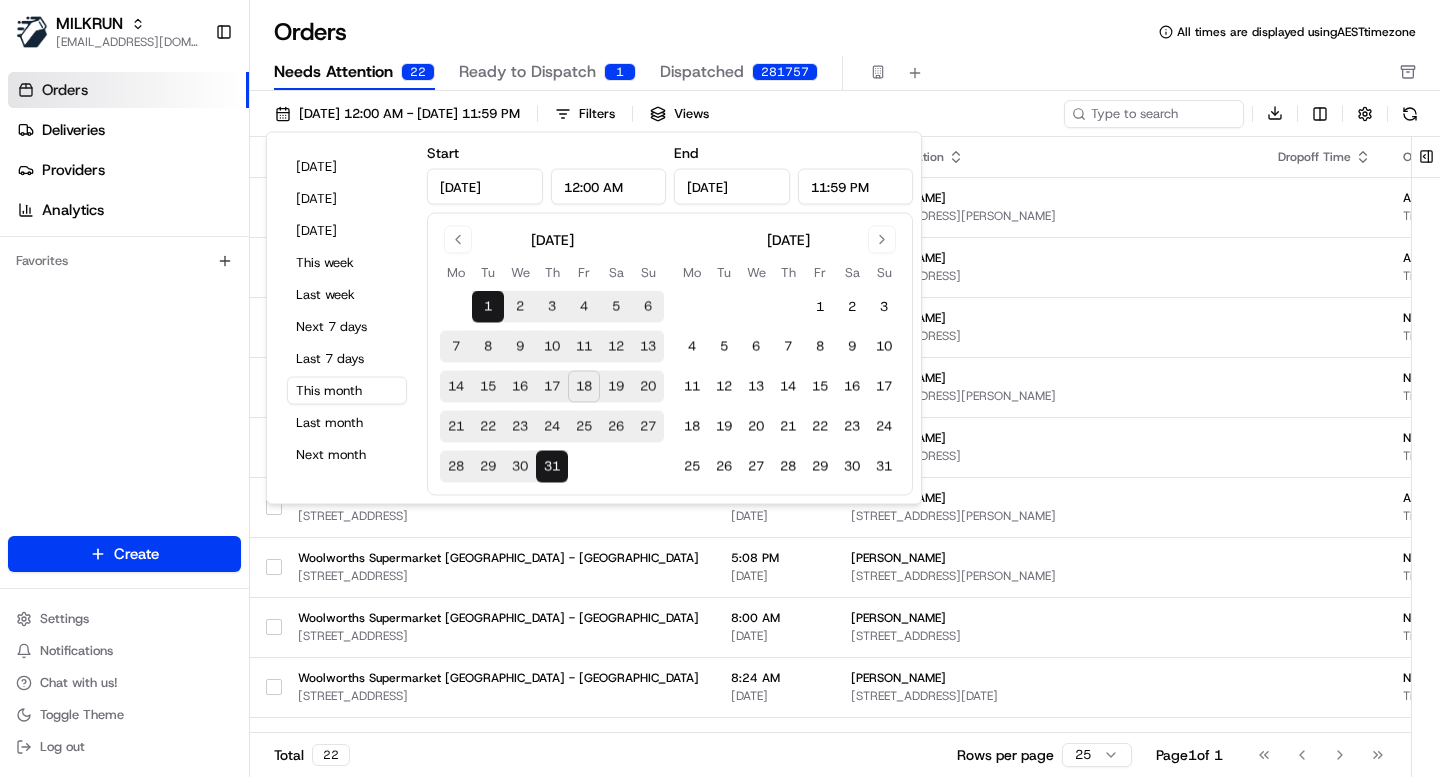 click on "17" at bounding box center (552, 387) 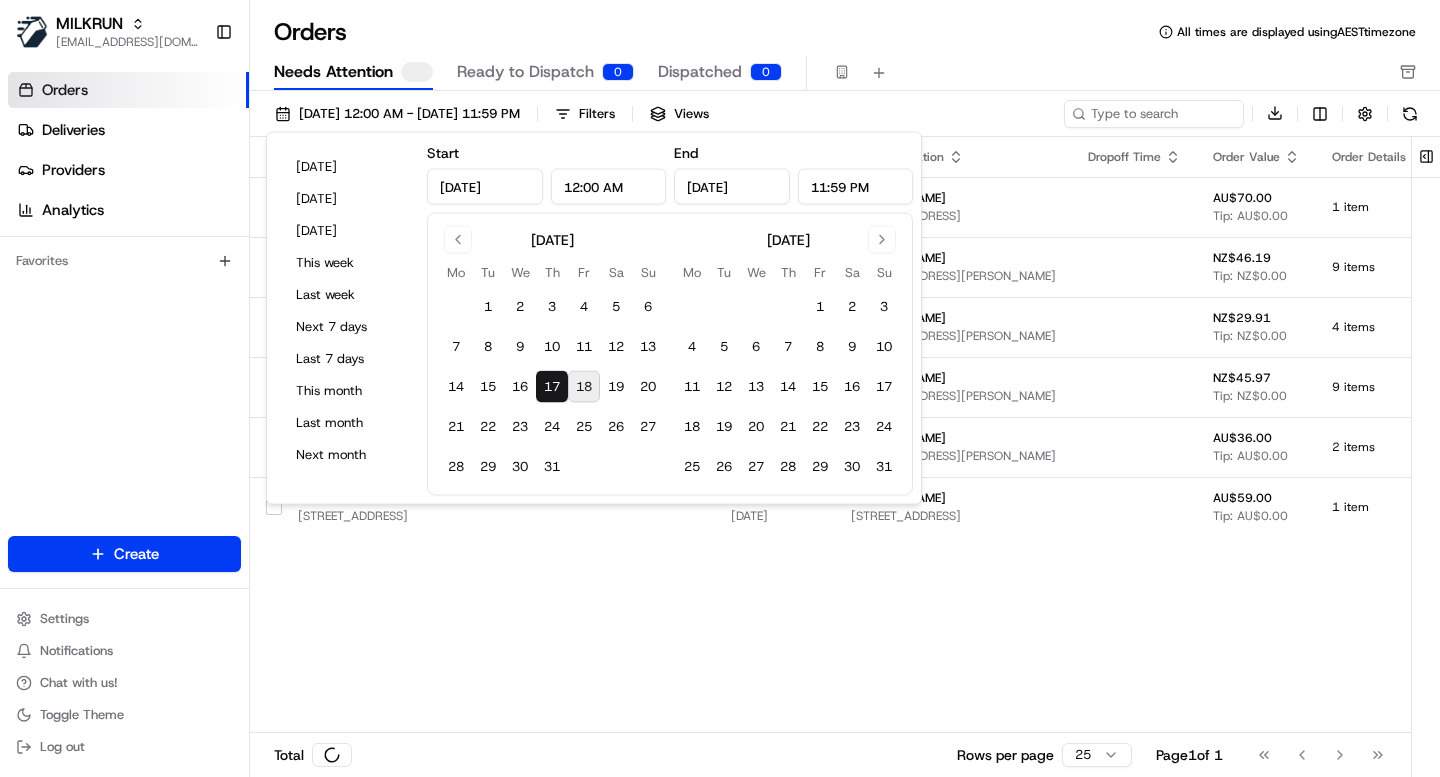 click on "17" at bounding box center (552, 387) 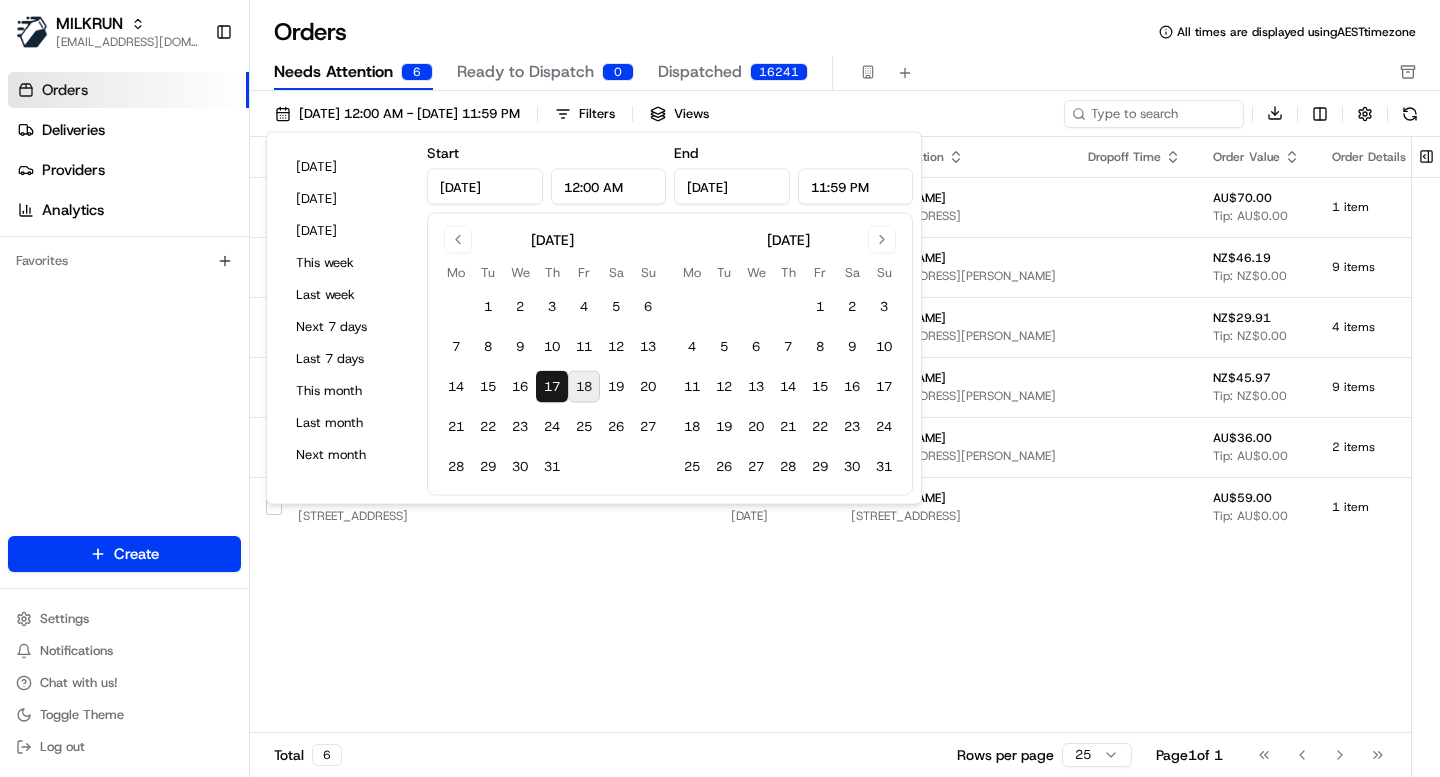 click on "Orders All times are displayed using  AEST  timezone" at bounding box center [845, 32] 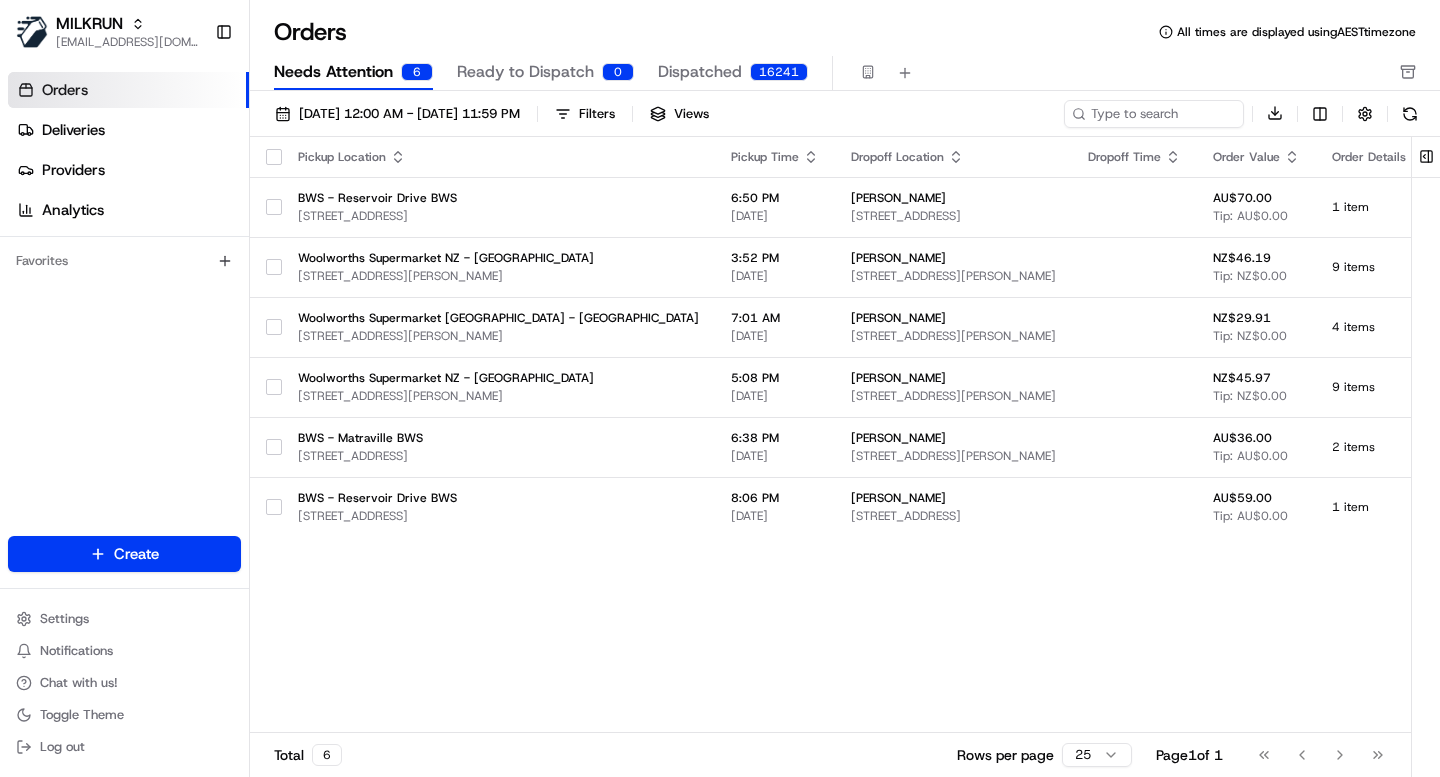 click on "Pickup Location Pickup Time Dropoff Location Dropoff Time Order Value Order Details Delivery Details Actions BWS - Reservoir Drive BWS 709 Plenty Road, Reservoir, VIC 3073, AU 6:50 PM 17/07/2025 Adrian Canciello Unit 3/121 Hickford St, Reservoir, VIC 3073, AU AU$70.00 Tip: AU$0.00 1   item scheduled + 4 Woolworths Supermarket NZ - Rotorua 246 Fenton St, Rotorua, Bay of Plenty 3010, NZ 3:52 PM 17/07/2025 hayley isley 48 Neri Crescent, Pomare, Bay of Plenty Region 3015, NZ NZ$46.19 Tip: NZ$0.00 9   items scheduled + 2 Woolworths Supermarket NZ - Hamilton Liverpool St & Anglesea St, Hamilton, Waikato 3204, NZ 7:01 AM 17/07/2025 chayse paikea 32 Gallagher Drive, Frankton, Waikato Region 3204, NZ NZ$29.91 Tip: NZ$0.00 4   items scheduled + 2 Woolworths Supermarket NZ - Rotorua 246 Fenton St, Rotorua, Bay of Plenty 3010, NZ 5:08 PM 17/07/2025 hayley isley 48 Neri Crescent, Pomare, Bay of Plenty Region 3015, NZ NZ$45.97 Tip: NZ$0.00 9   items scheduled + 2 BWS - Matraville BWS 6:38 PM 17/07/2025 Zara P AU$36.00 2" at bounding box center [1023, 435] 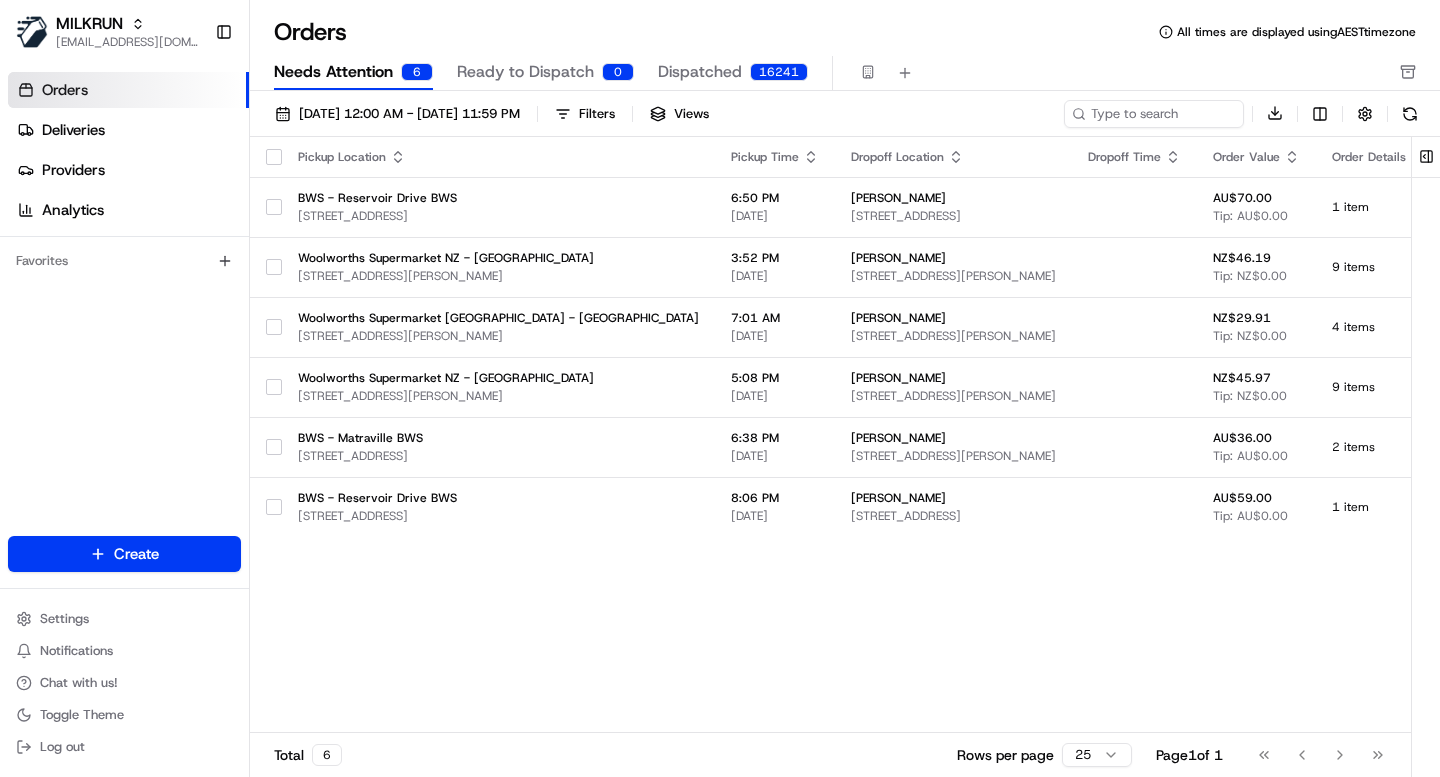 click on "Pickup Location Pickup Time Dropoff Location Dropoff Time Order Value Order Details Delivery Details Actions BWS - Reservoir Drive BWS 709 Plenty Road, Reservoir, VIC 3073, AU 6:50 PM 17/07/2025 Adrian Canciello Unit 3/121 Hickford St, Reservoir, VIC 3073, AU AU$70.00 Tip: AU$0.00 1   item scheduled + 4 Woolworths Supermarket NZ - Rotorua 246 Fenton St, Rotorua, Bay of Plenty 3010, NZ 3:52 PM 17/07/2025 hayley isley 48 Neri Crescent, Pomare, Bay of Plenty Region 3015, NZ NZ$46.19 Tip: NZ$0.00 9   items scheduled + 2 Woolworths Supermarket NZ - Hamilton Liverpool St & Anglesea St, Hamilton, Waikato 3204, NZ 7:01 AM 17/07/2025 chayse paikea 32 Gallagher Drive, Frankton, Waikato Region 3204, NZ NZ$29.91 Tip: NZ$0.00 4   items scheduled + 2 Woolworths Supermarket NZ - Rotorua 246 Fenton St, Rotorua, Bay of Plenty 3010, NZ 5:08 PM 17/07/2025 hayley isley 48 Neri Crescent, Pomare, Bay of Plenty Region 3015, NZ NZ$45.97 Tip: NZ$0.00 9   items scheduled + 2 BWS - Matraville BWS 6:38 PM 17/07/2025 Zara P AU$36.00 2" at bounding box center [1023, 435] 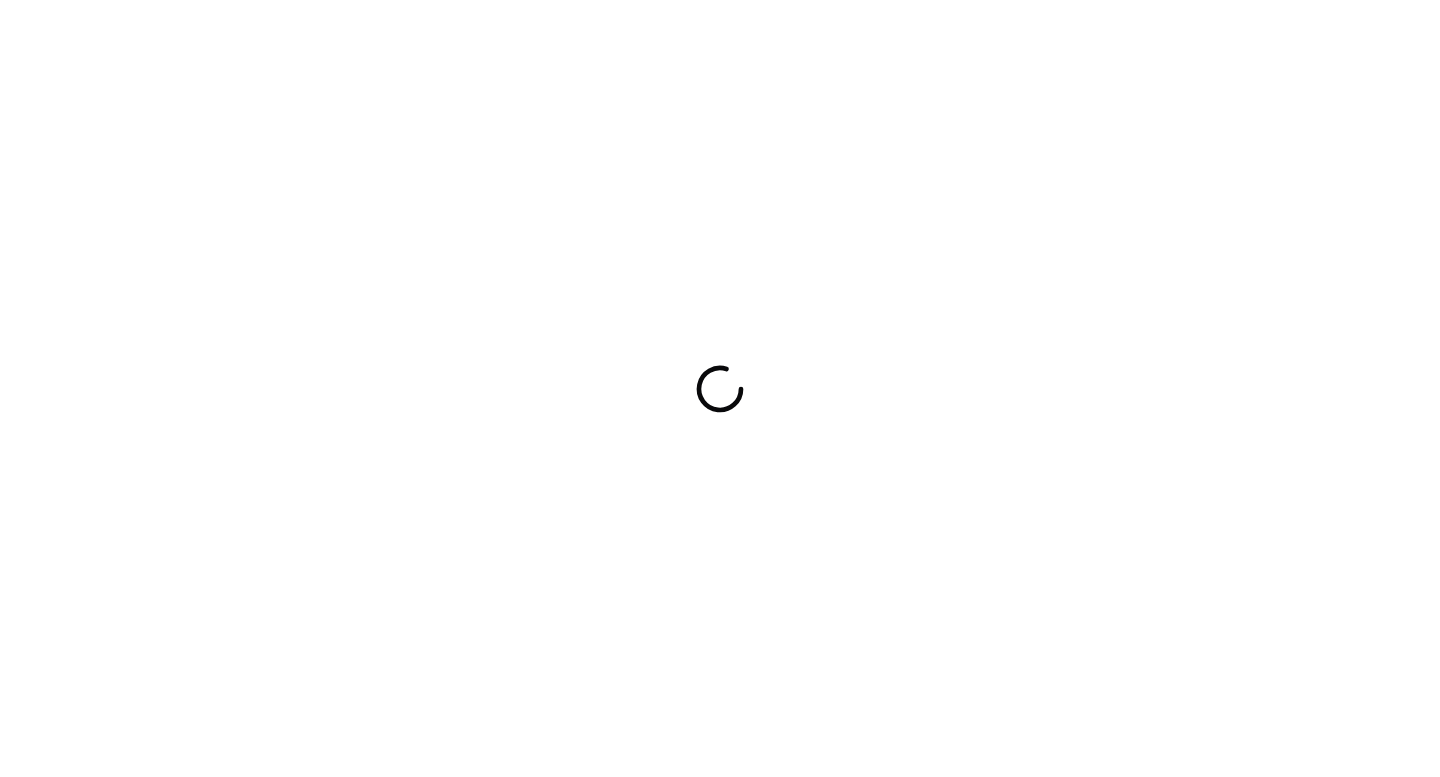 scroll, scrollTop: 0, scrollLeft: 0, axis: both 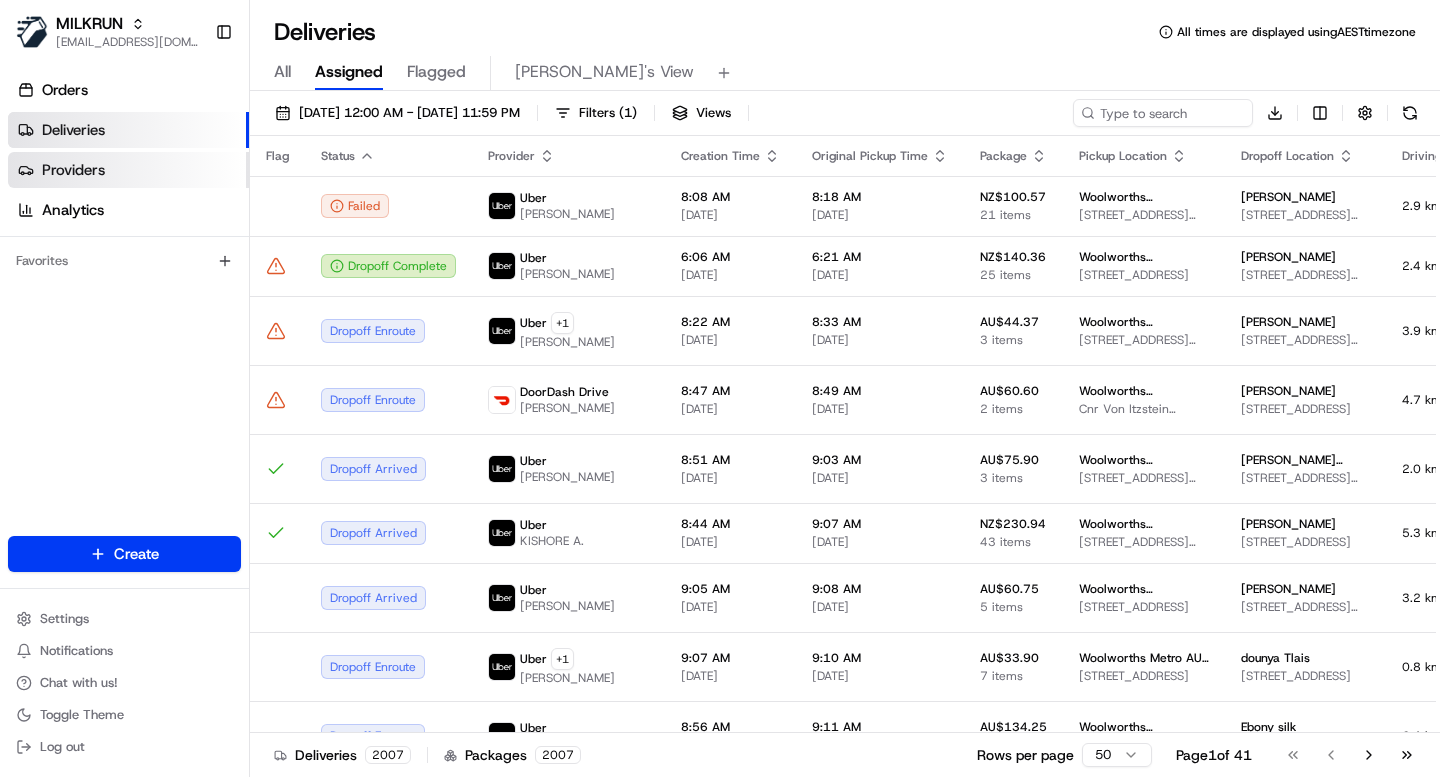 click on "Providers" at bounding box center [128, 170] 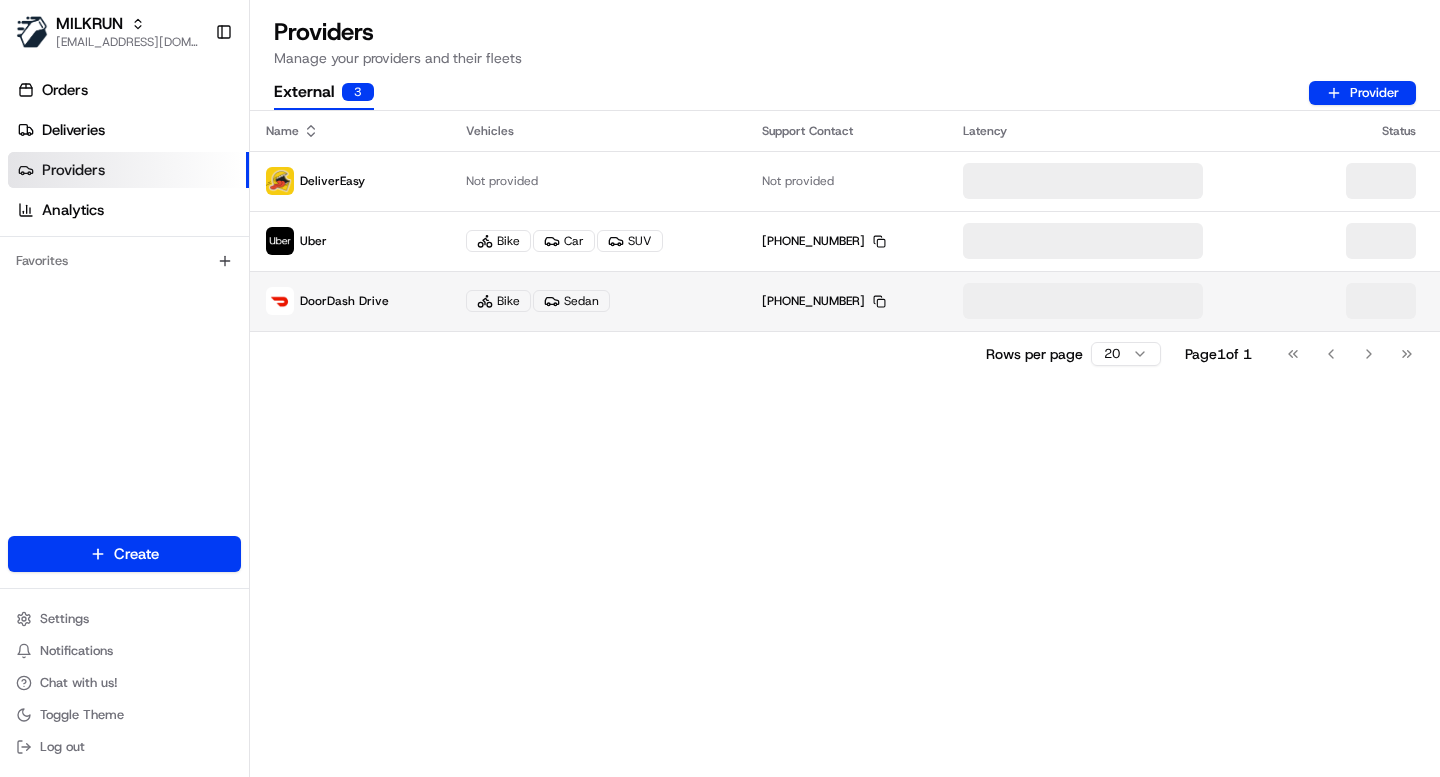 click on "Bike Sedan" at bounding box center (598, 301) 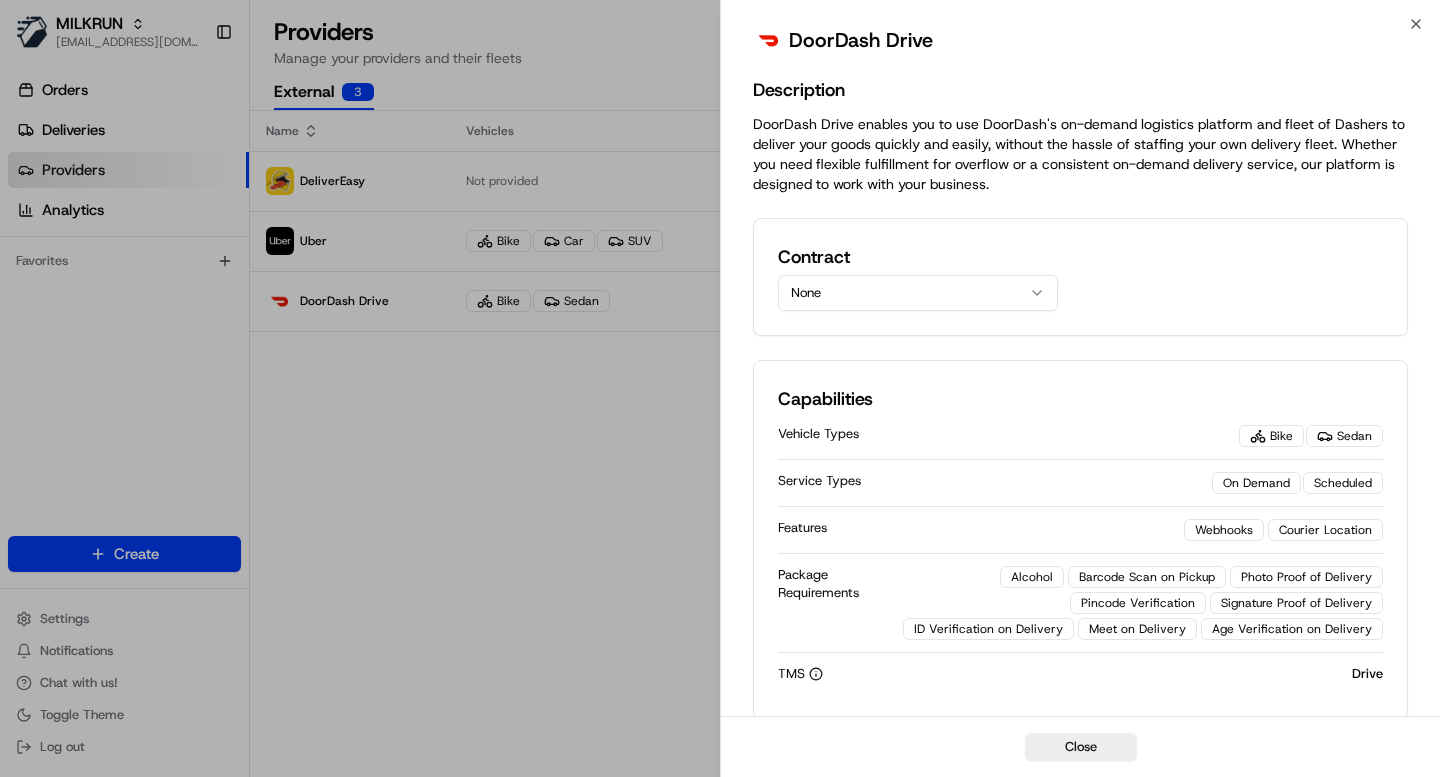 click on "None" at bounding box center (918, 293) 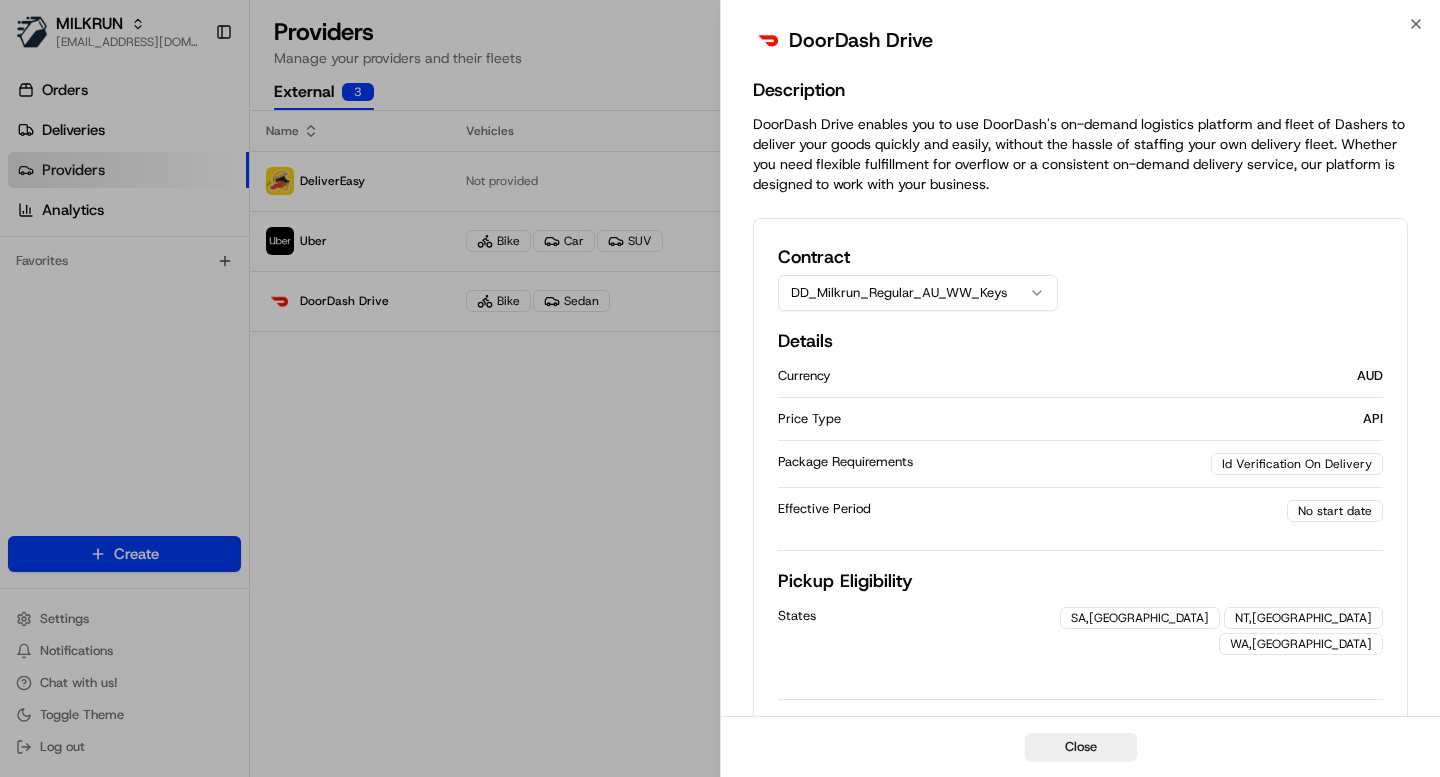 click on "Pickup Eligibility" at bounding box center (1080, 581) 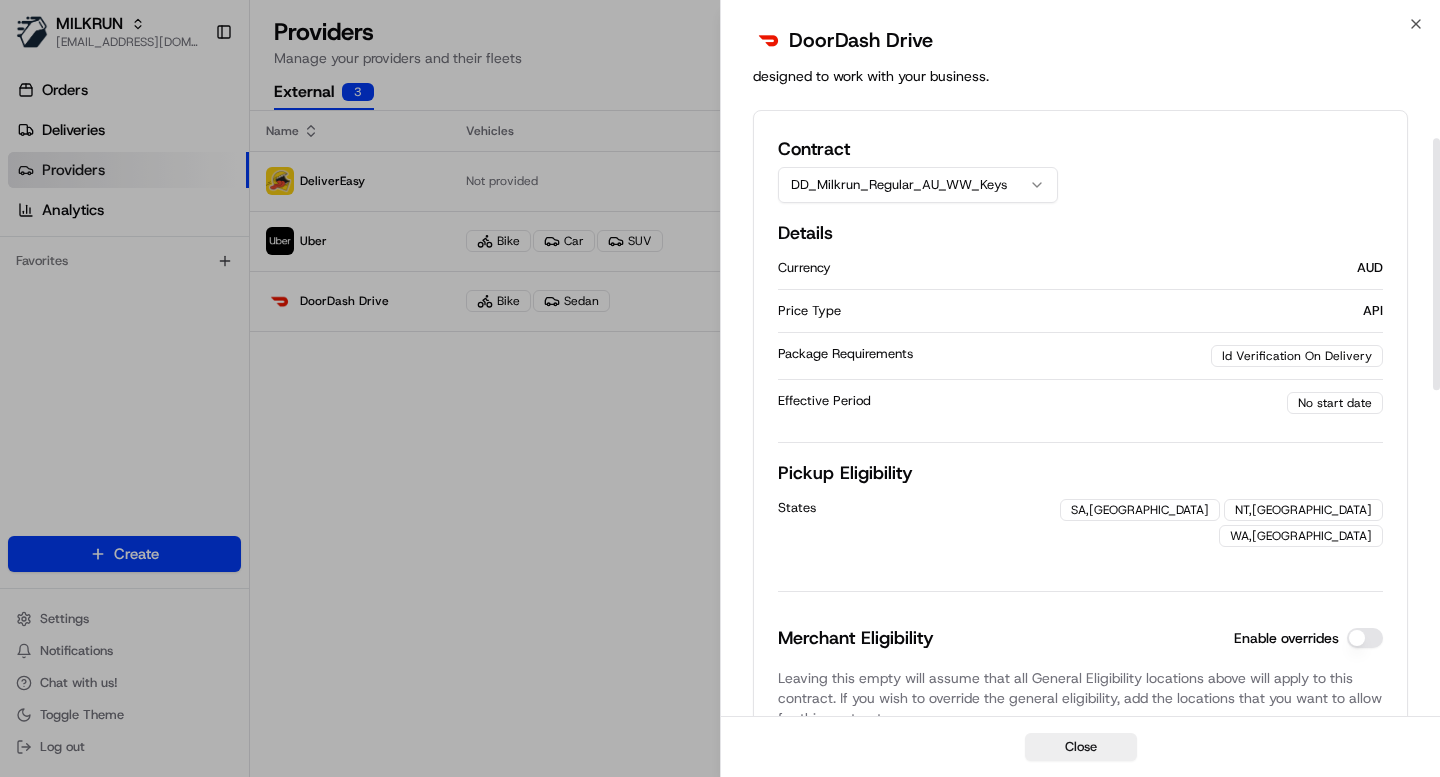 scroll, scrollTop: 88, scrollLeft: 0, axis: vertical 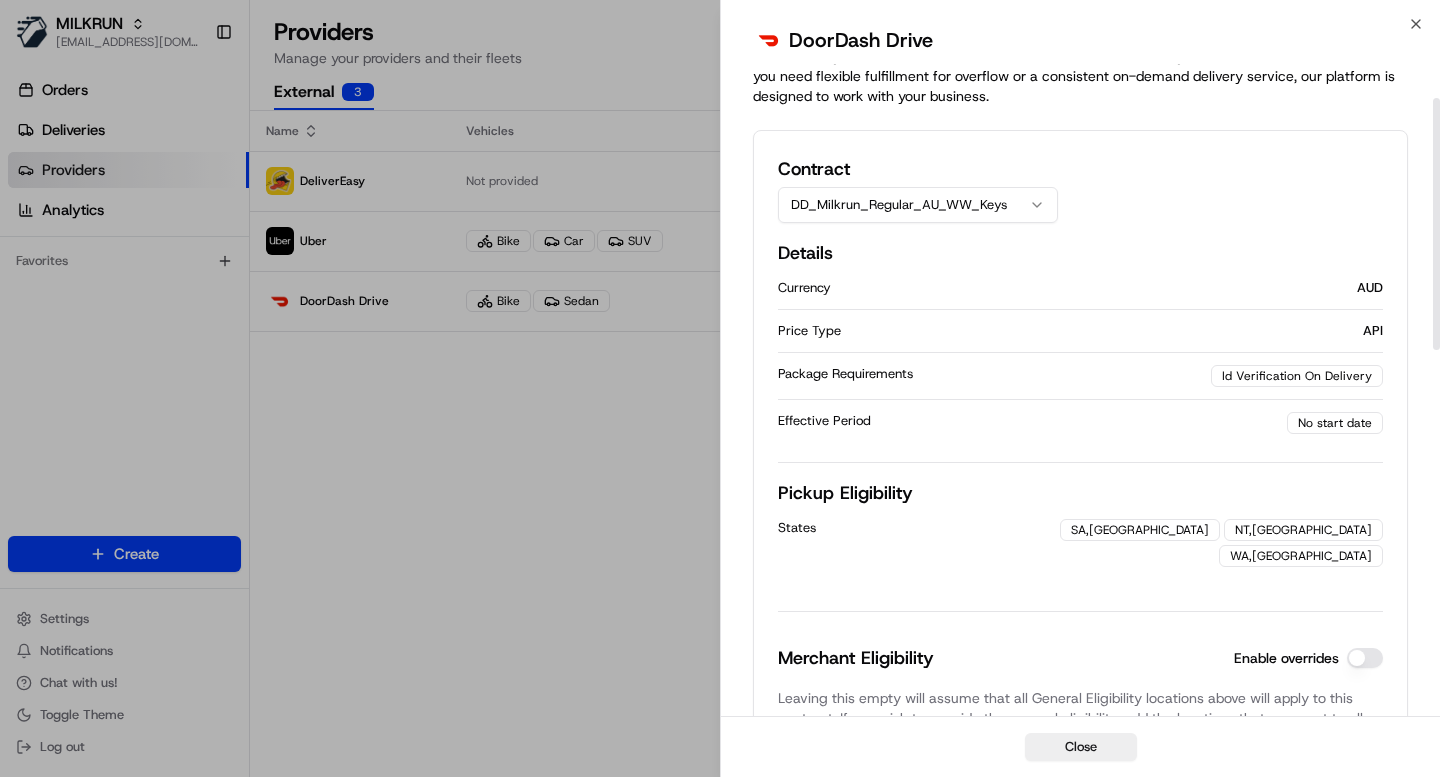 click on "DD_Milkrun_Regular_AU_WW_Keys" at bounding box center (918, 205) 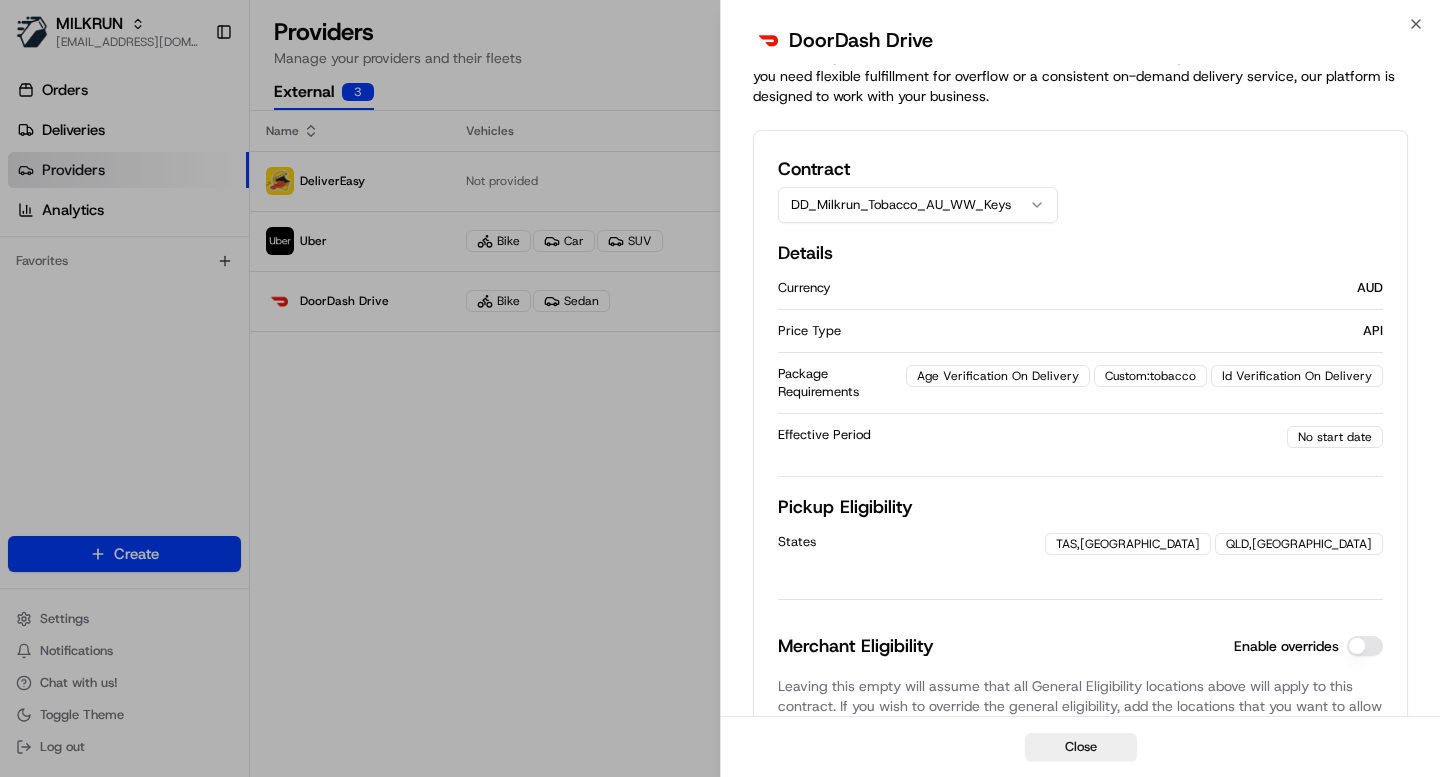 click on "DD_Milkrun_Tobacco_AU_WW_Keys" at bounding box center (918, 205) 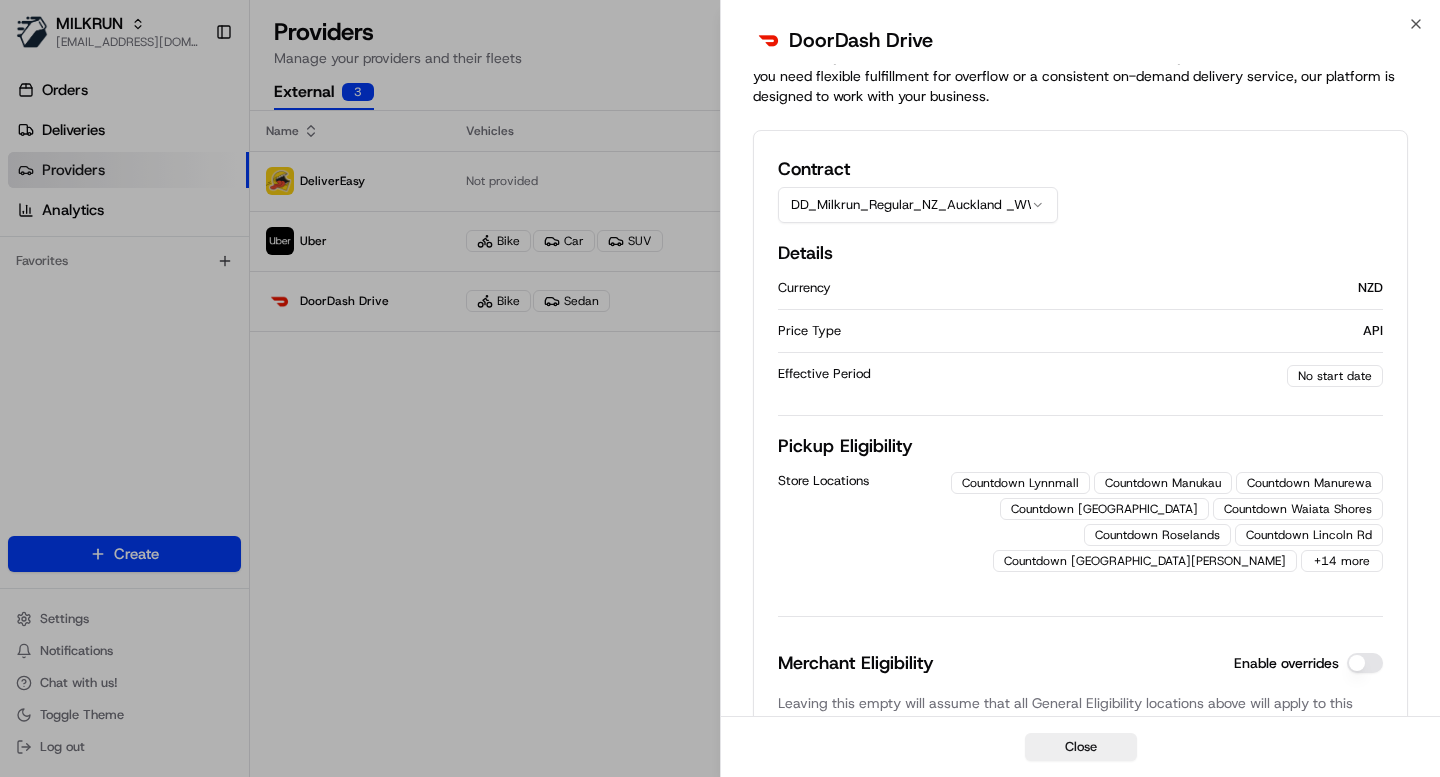 click on "DD_Milkrun_Regular_NZ_Auckland _WW_Keys" at bounding box center (918, 205) 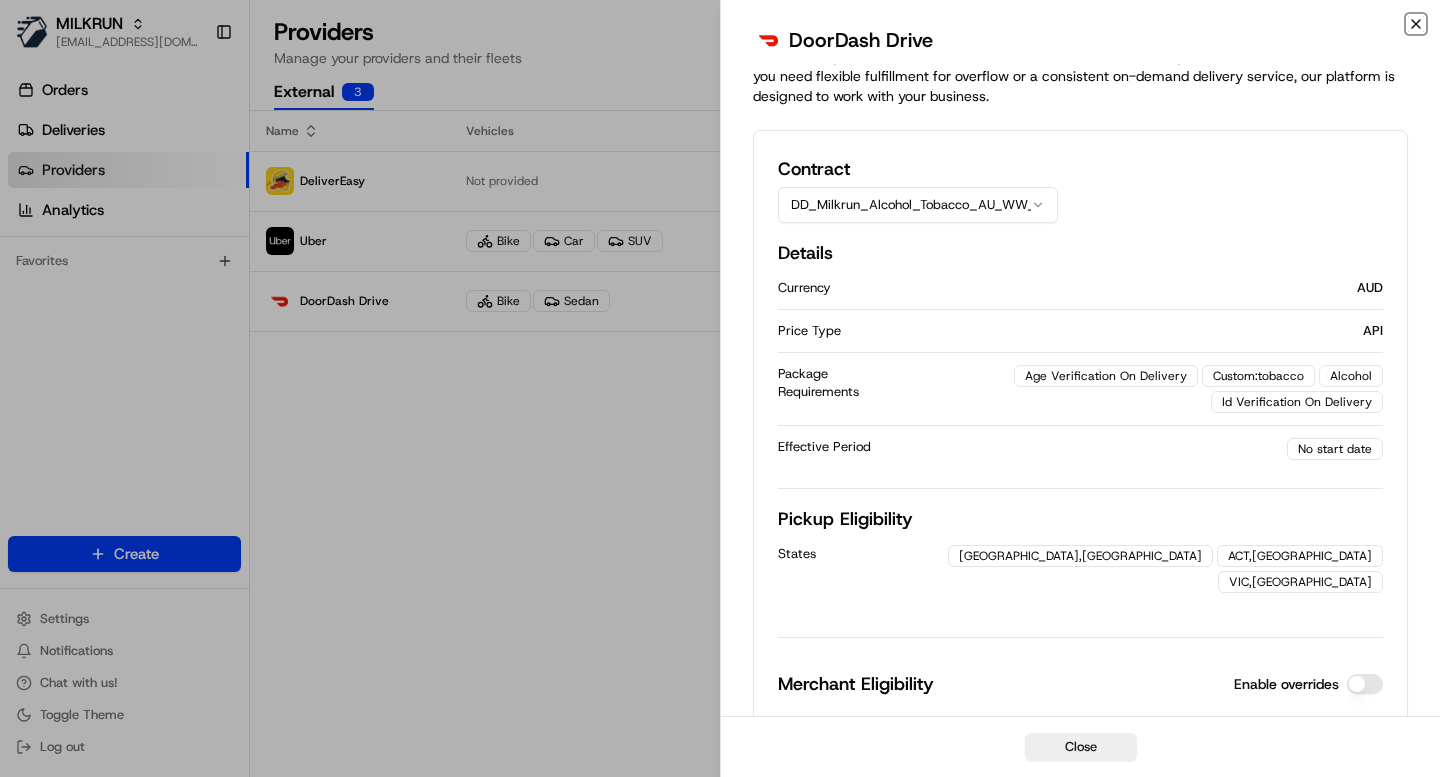 click 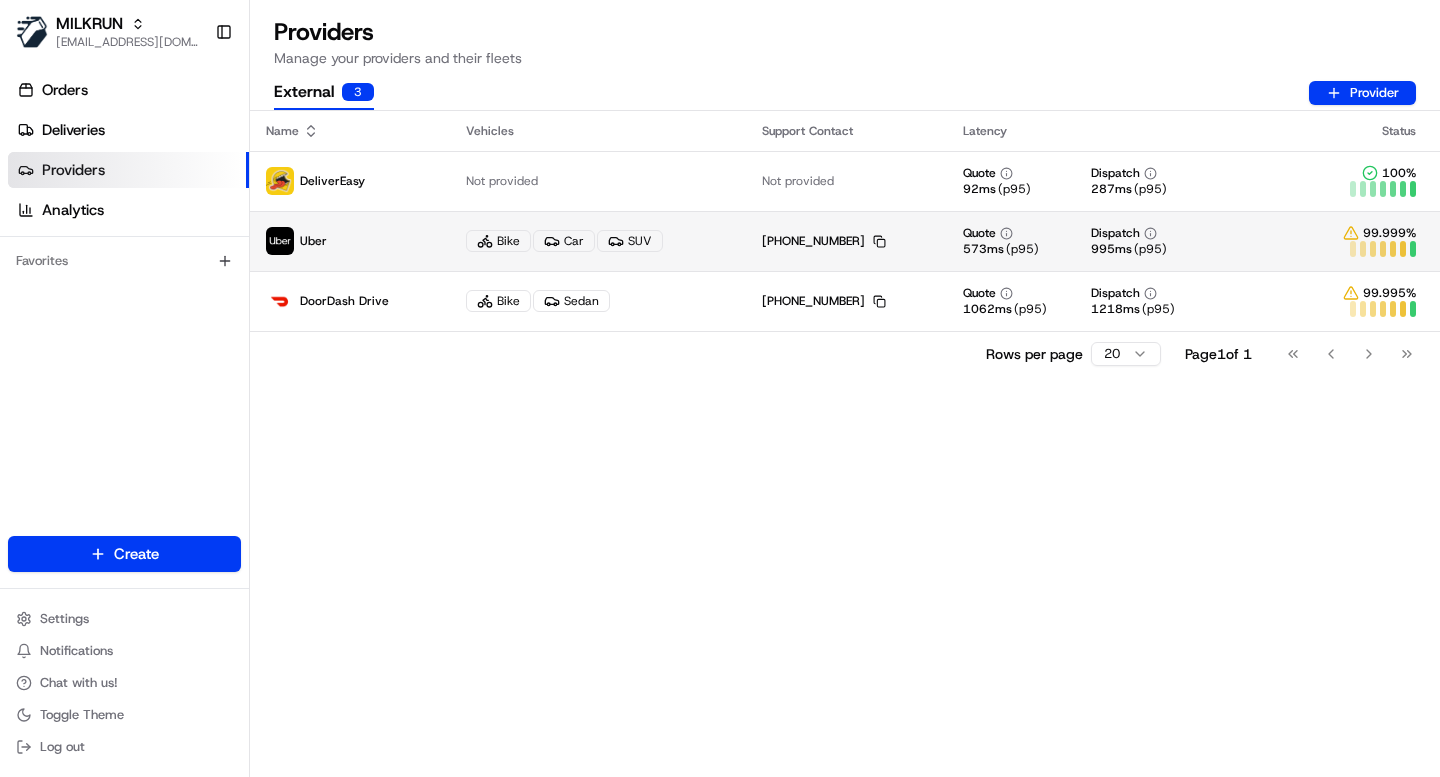 click on "[PHONE_NUMBER]   Copy  [PHONE_NUMBER]" at bounding box center [846, 241] 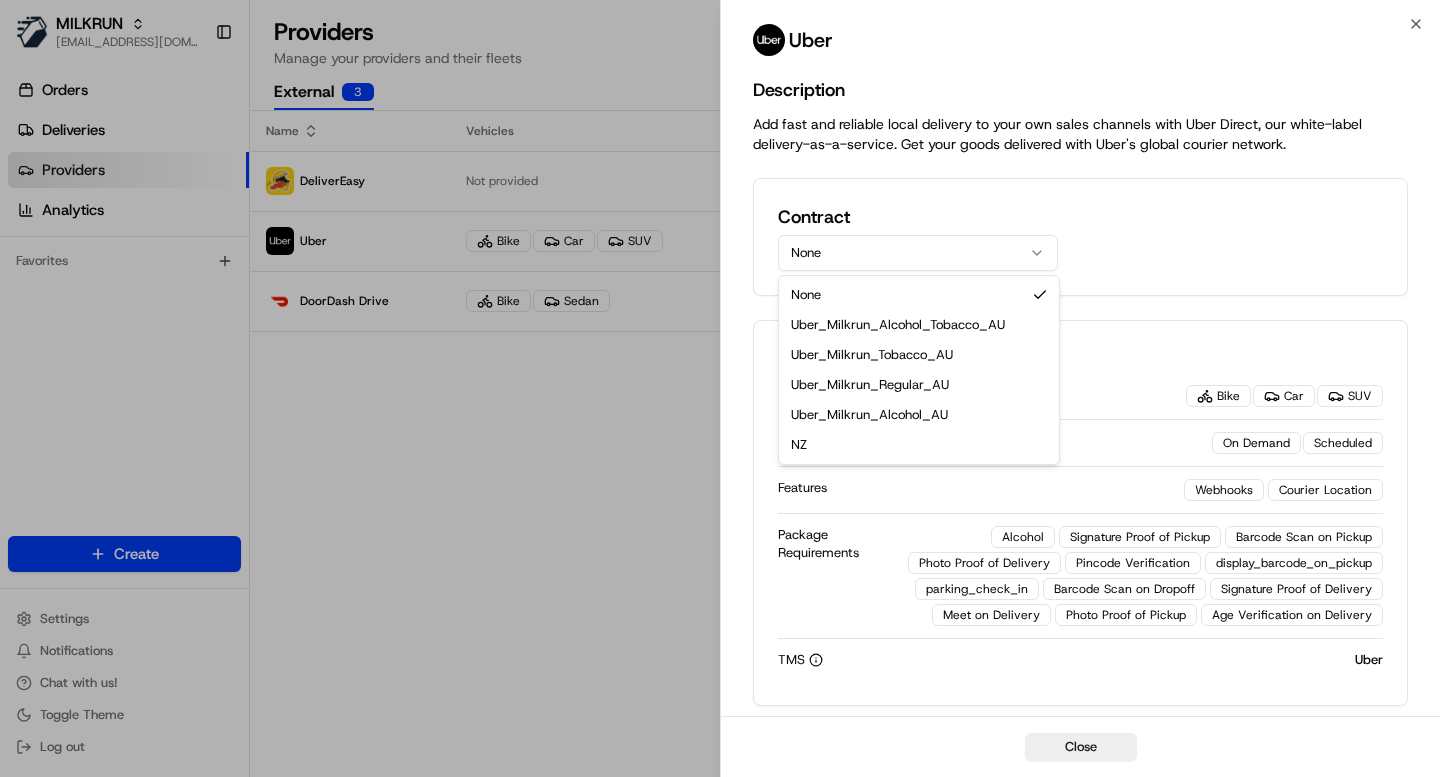 click on "None" at bounding box center [918, 253] 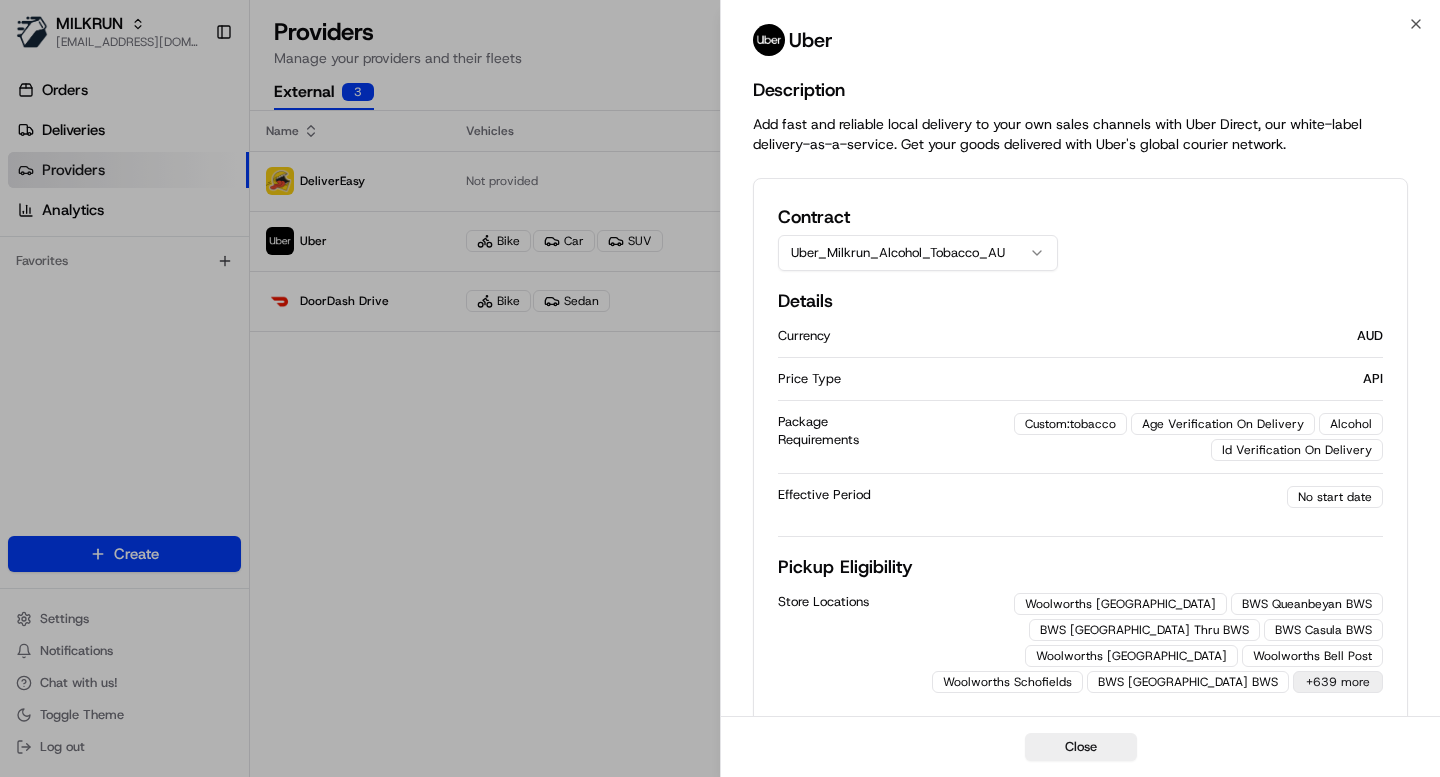 click on "+639 more" at bounding box center [1338, 682] 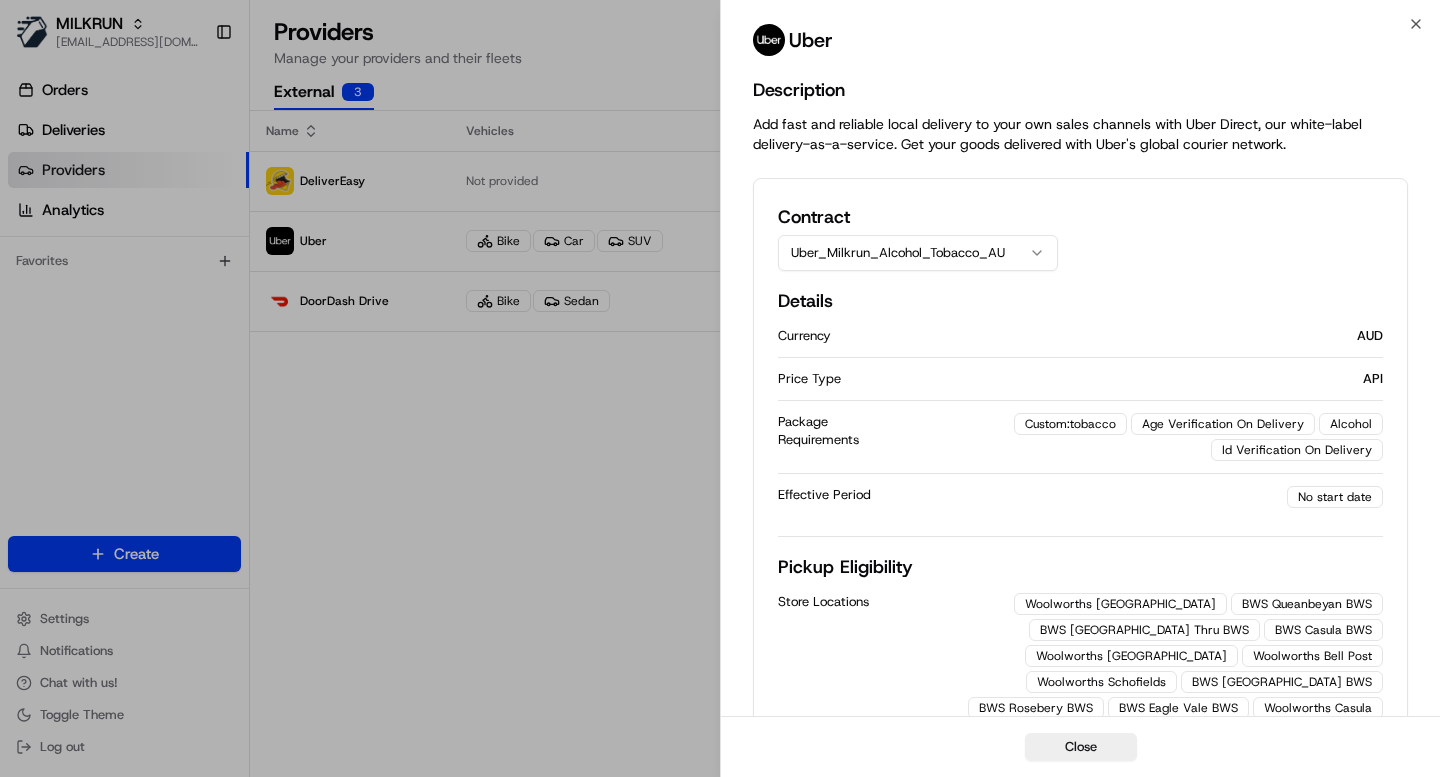 type 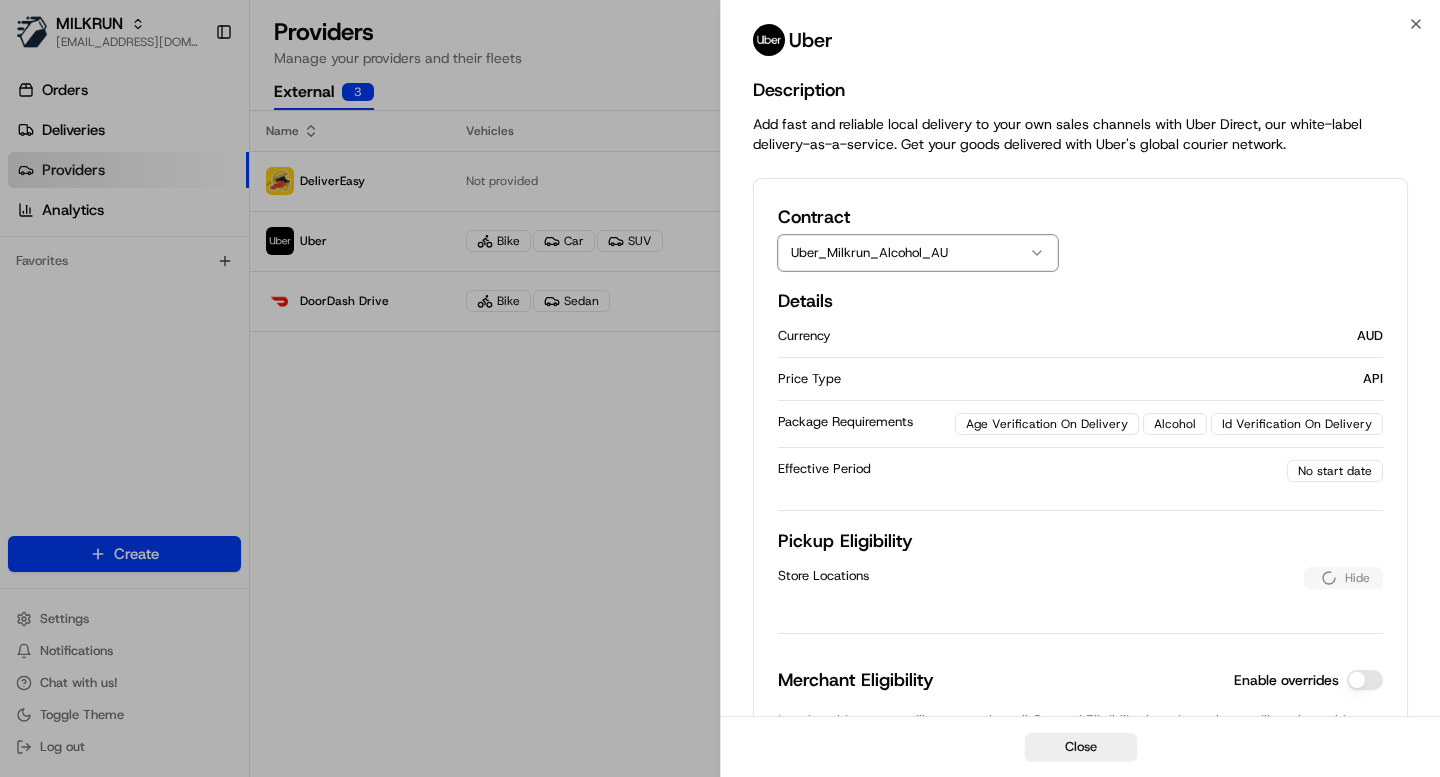 type 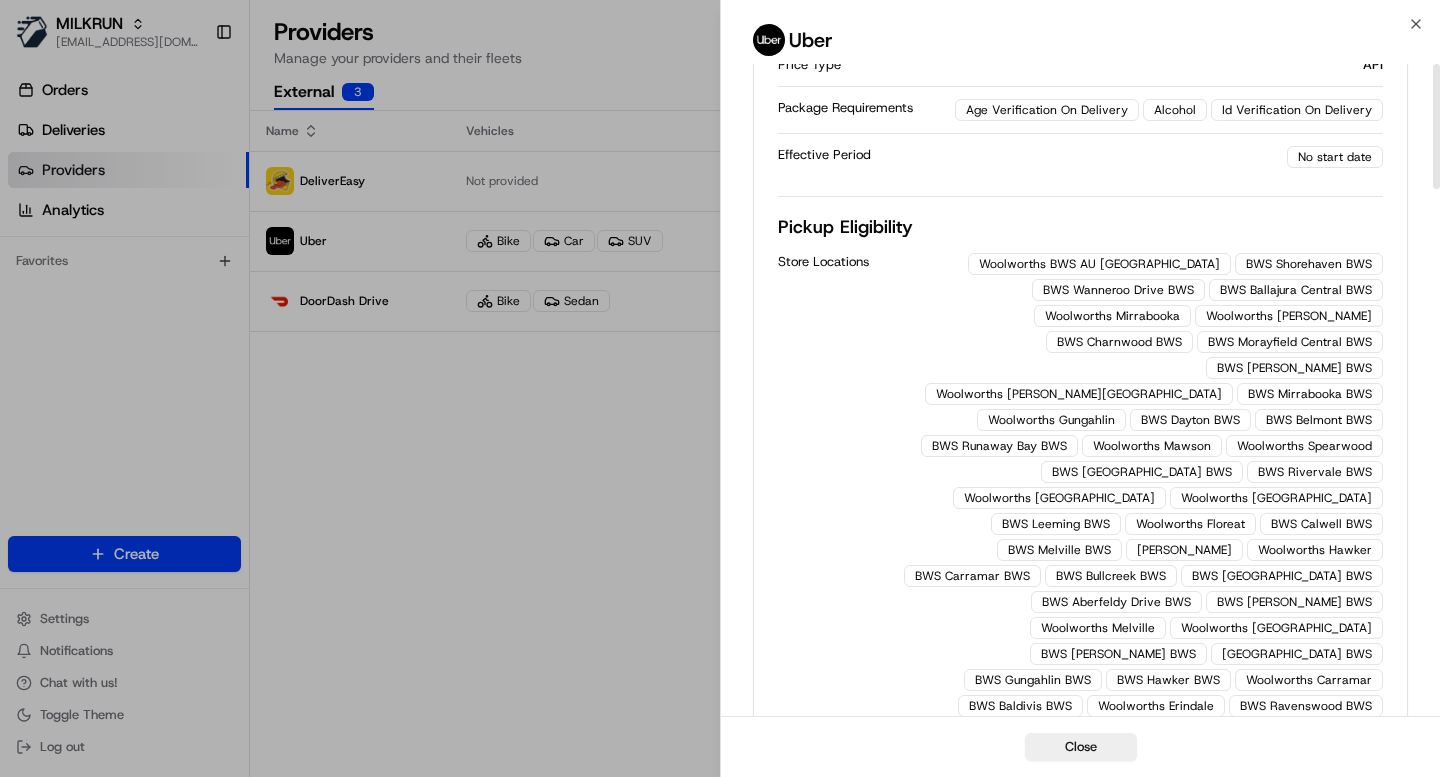 scroll, scrollTop: 0, scrollLeft: 0, axis: both 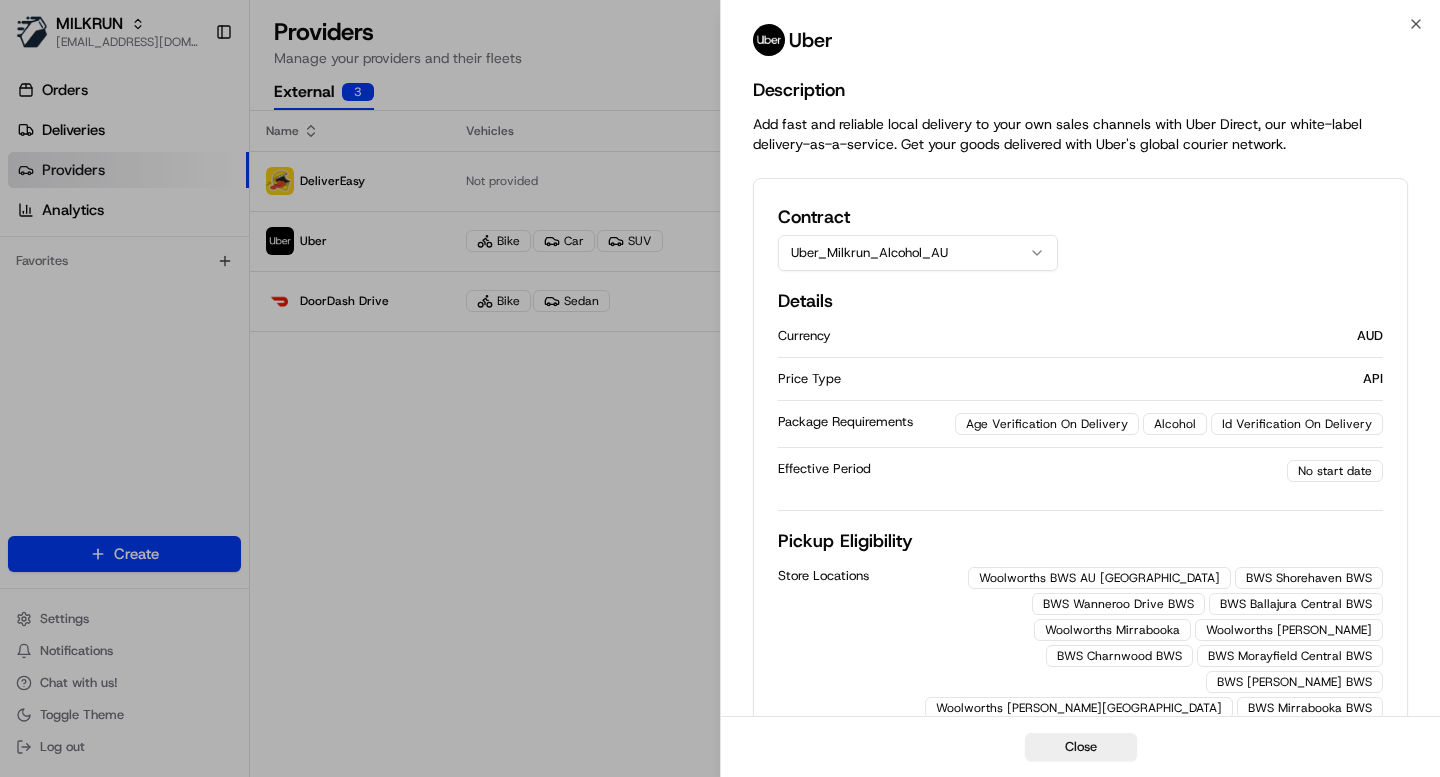 click on "Uber_Milkrun_Alcohol_AU" at bounding box center [918, 253] 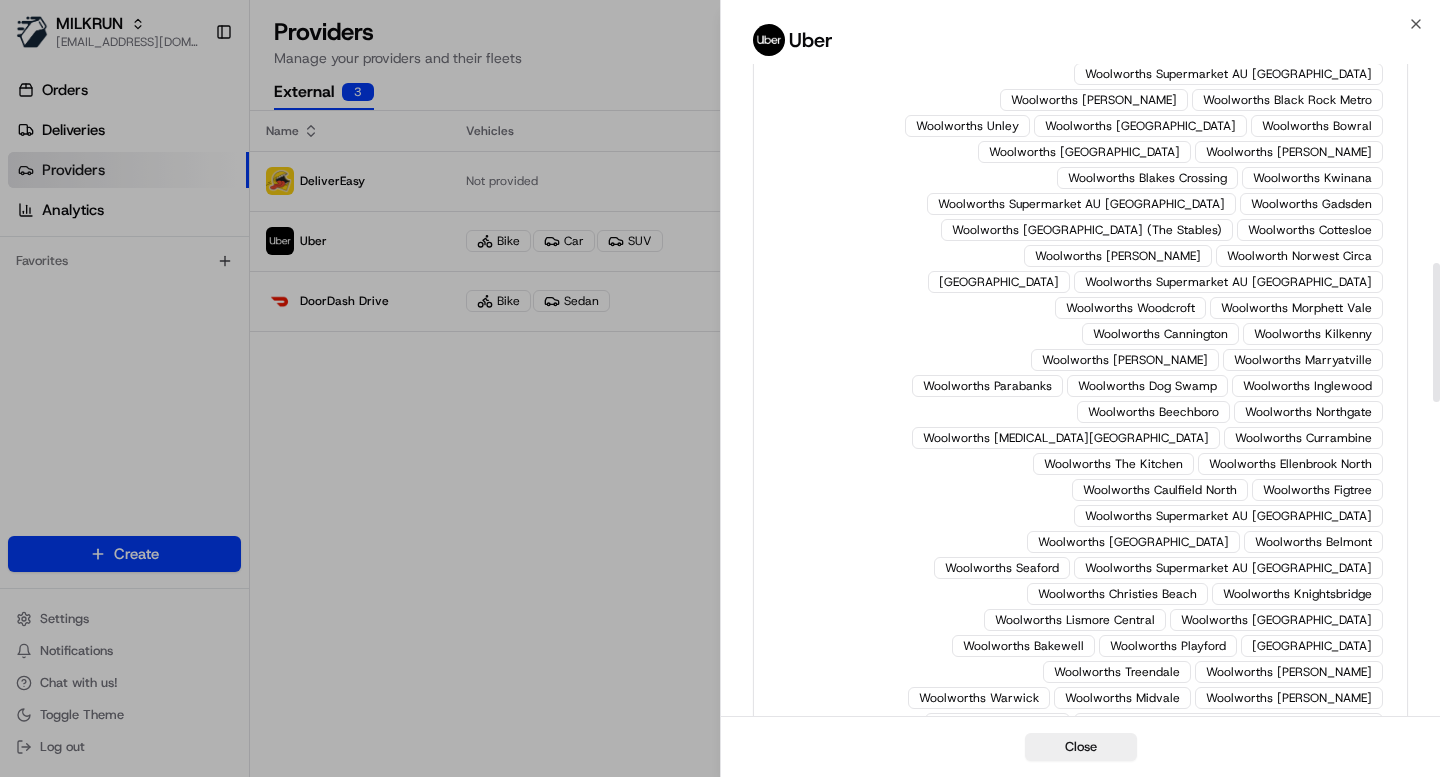 scroll, scrollTop: 0, scrollLeft: 0, axis: both 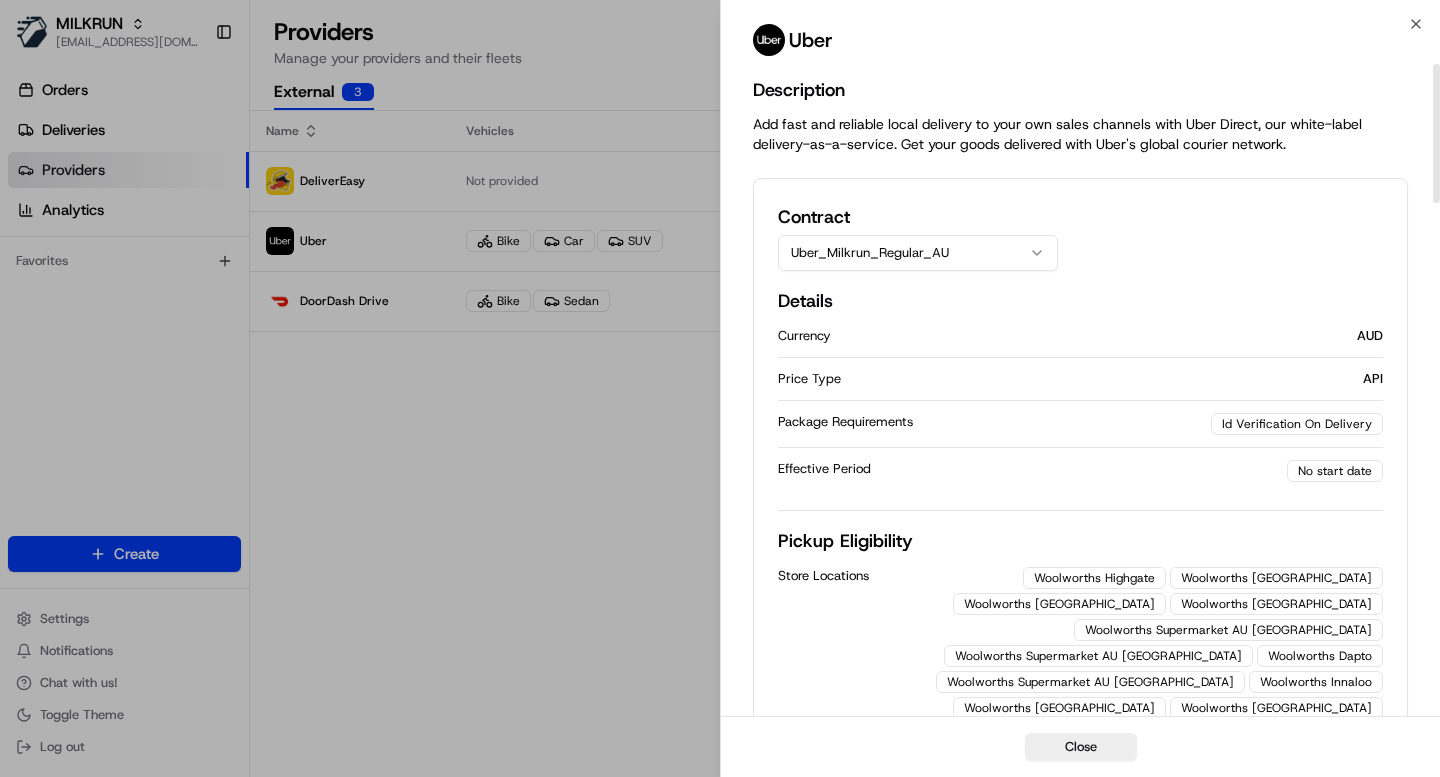 click on "Uber_Milkrun_Regular_AU" at bounding box center (918, 253) 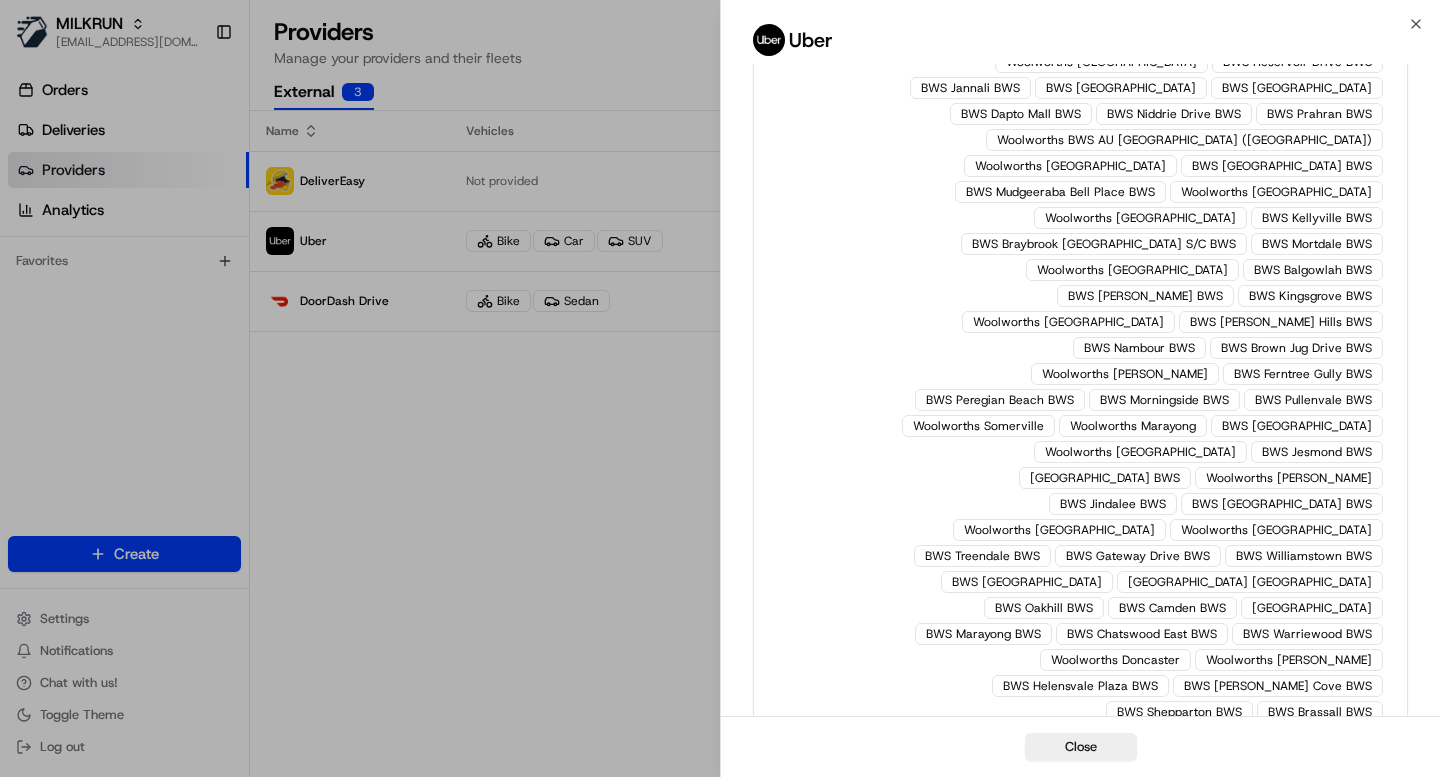 scroll, scrollTop: 214, scrollLeft: 0, axis: vertical 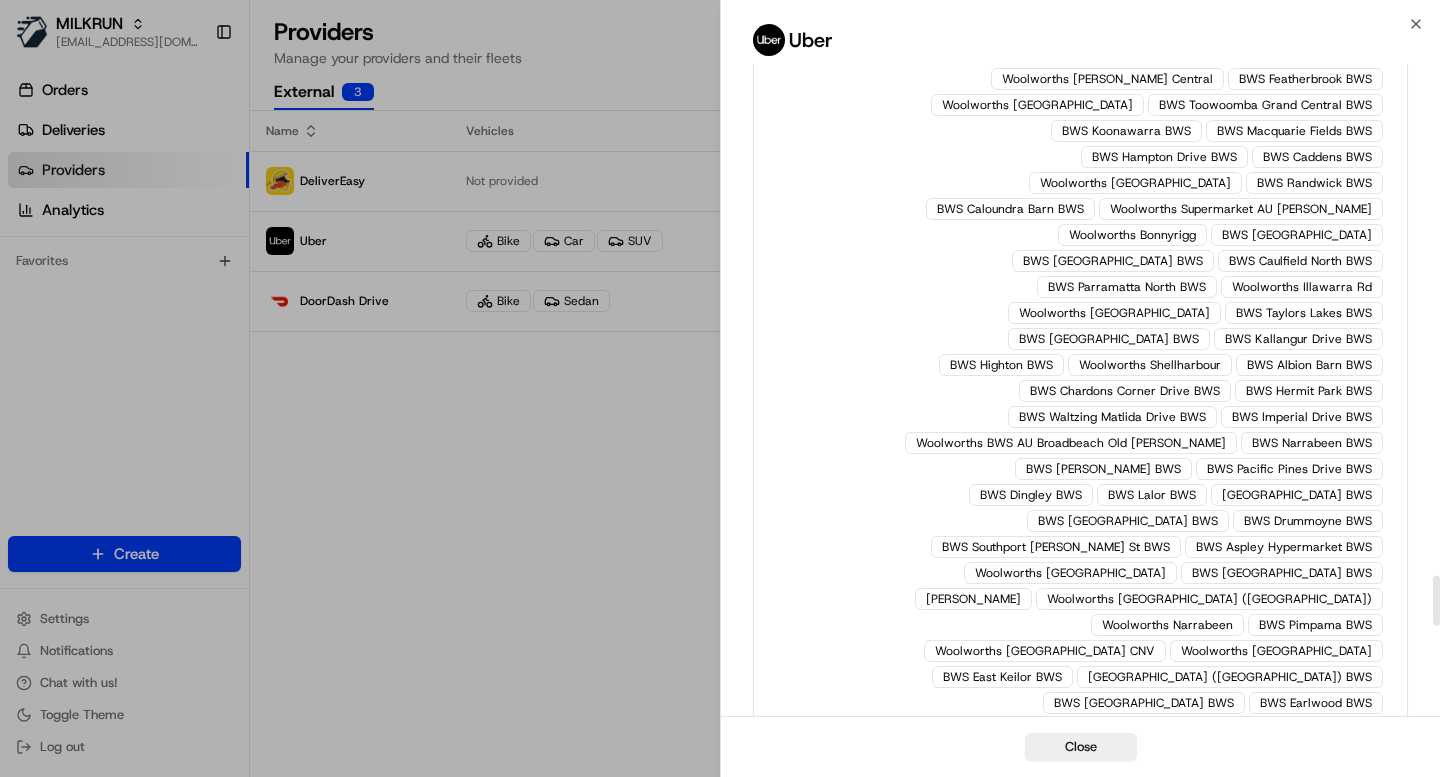 click on "Woolworths BWS AU [GEOGRAPHIC_DATA]" at bounding box center [1251, 1379] 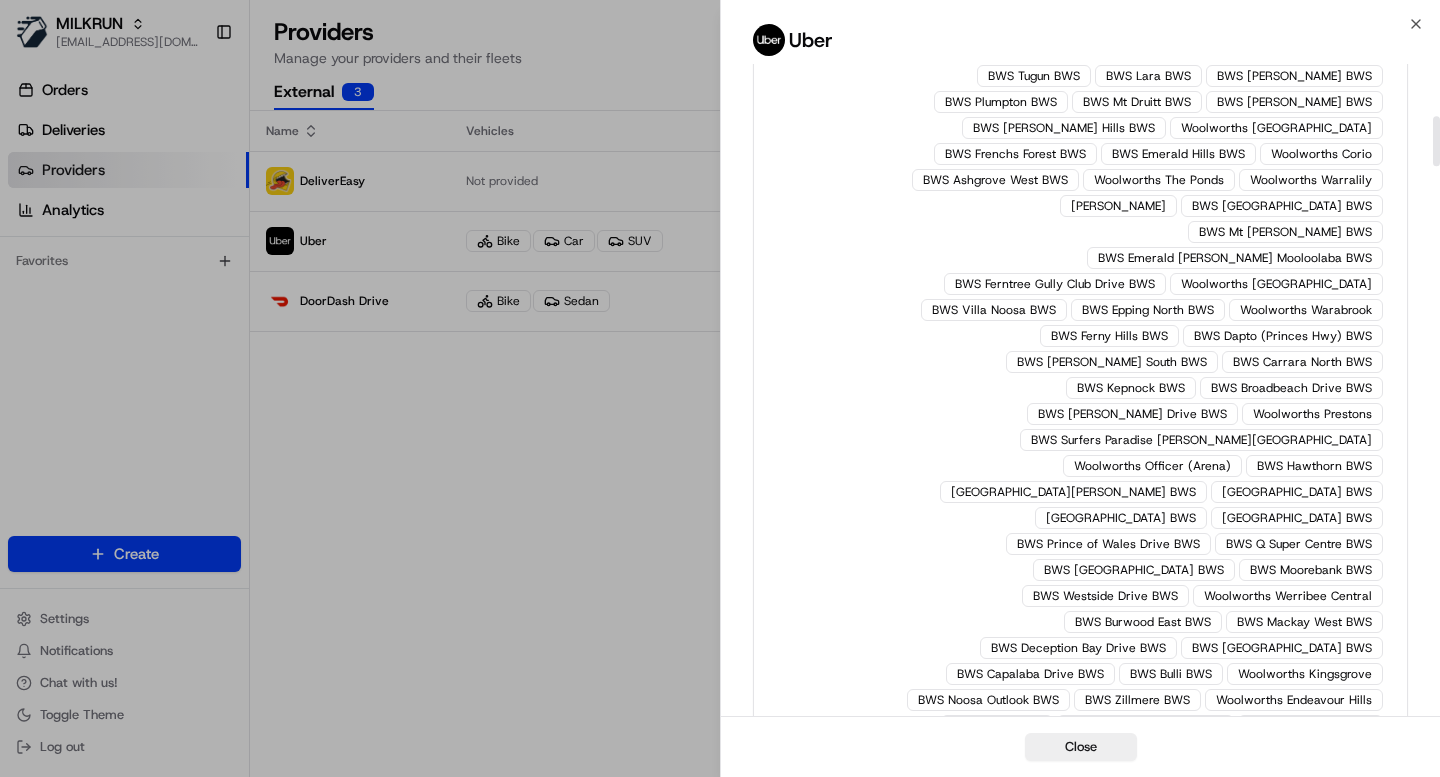 scroll, scrollTop: 0, scrollLeft: 0, axis: both 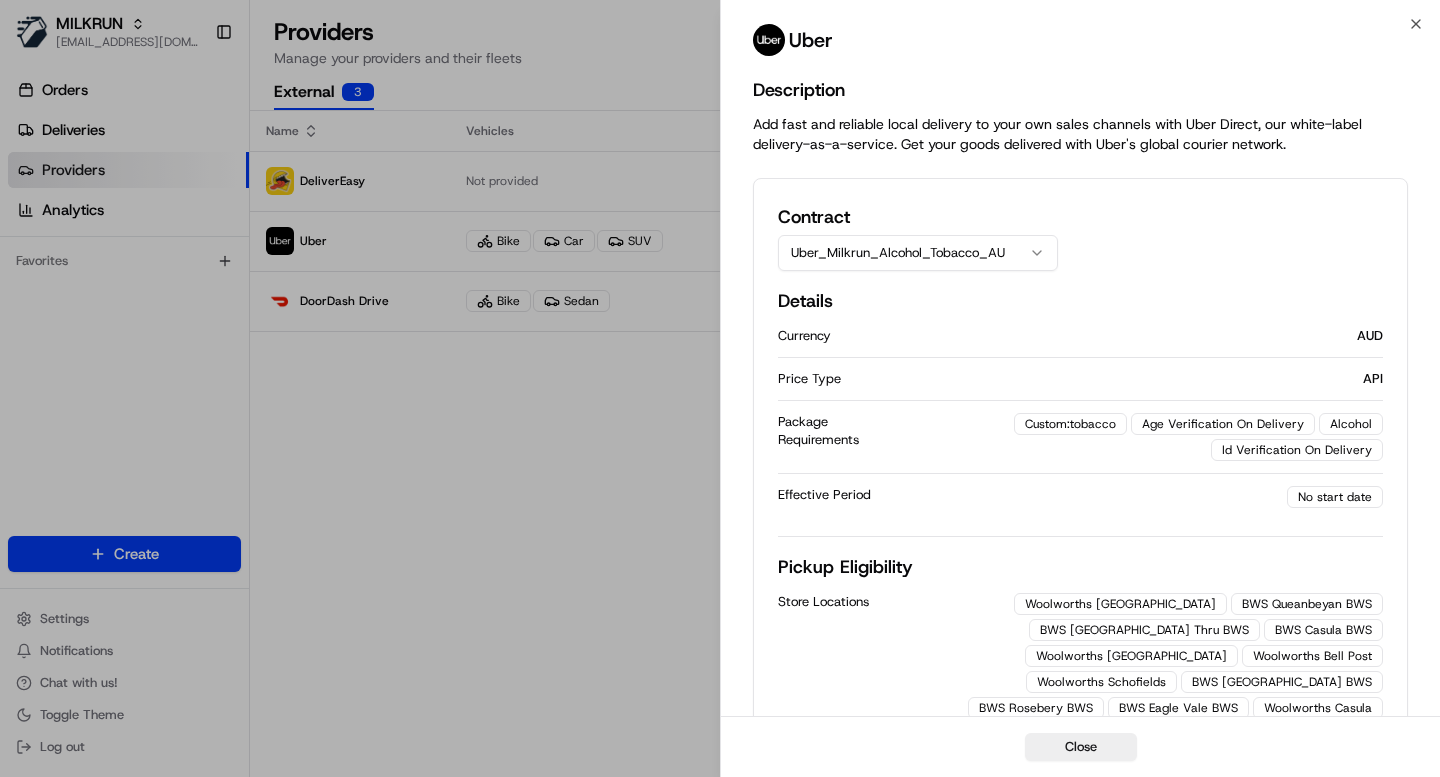 click on "Uber_Milkrun_Alcohol_Tobacco_AU" at bounding box center (918, 253) 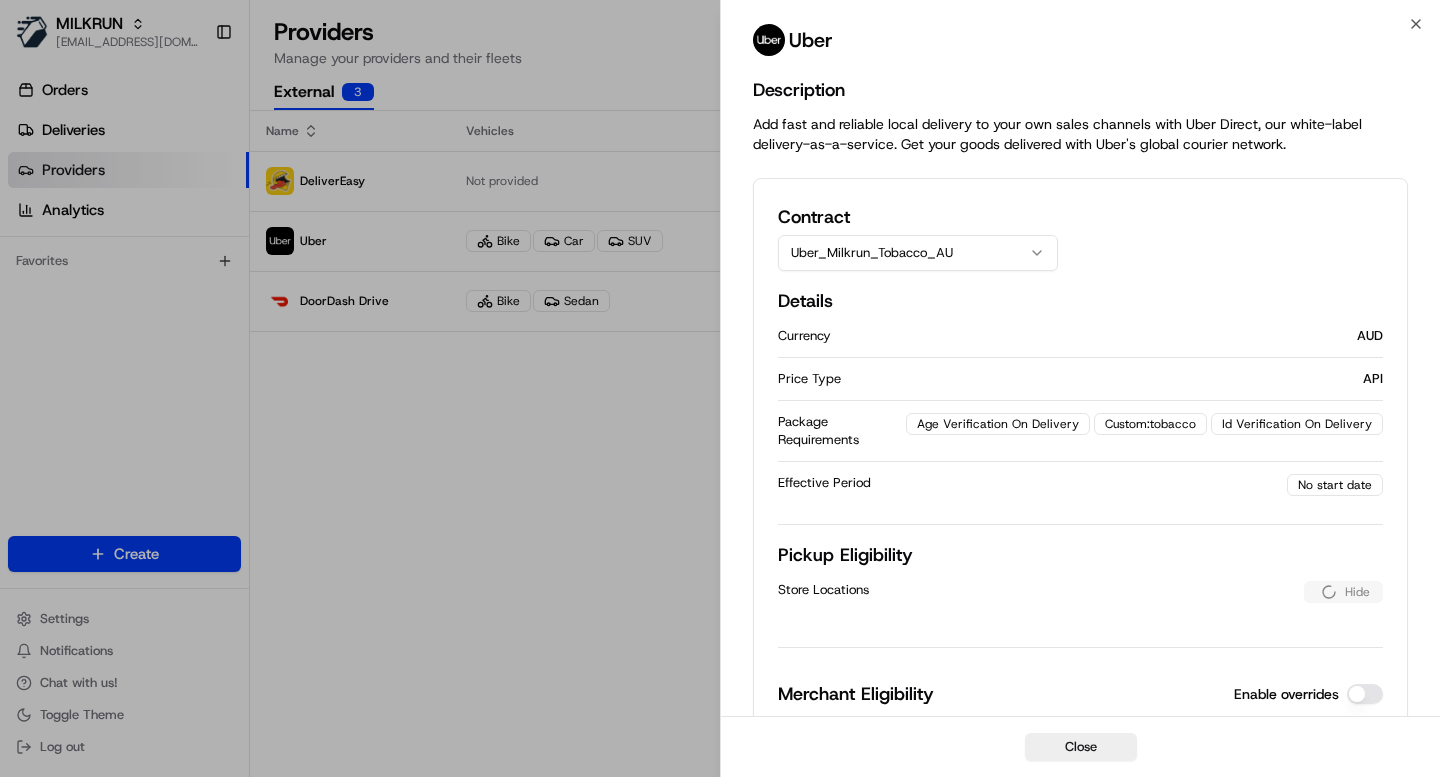 click on "Store Locations" at bounding box center [1041, 590] 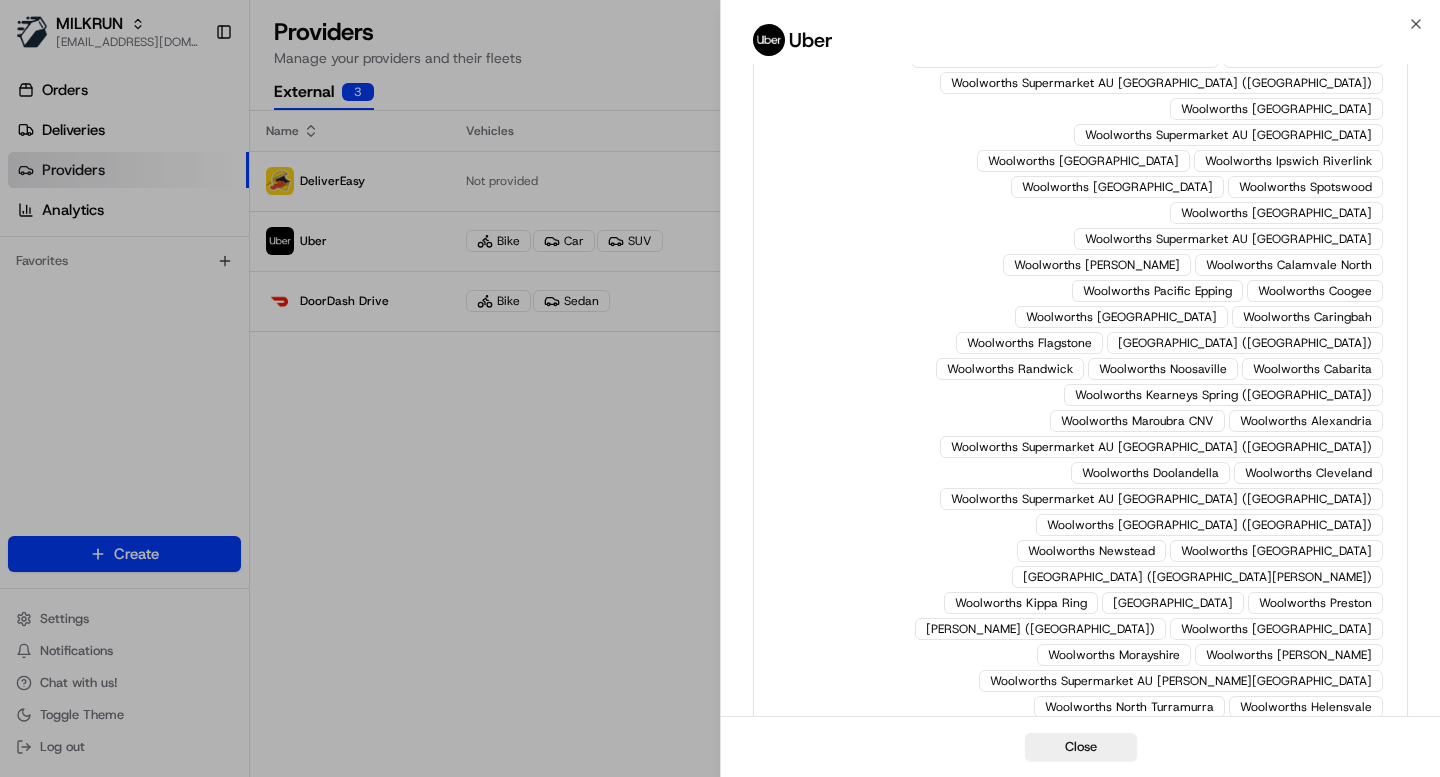 click on "Hide" at bounding box center (1357, 1123) 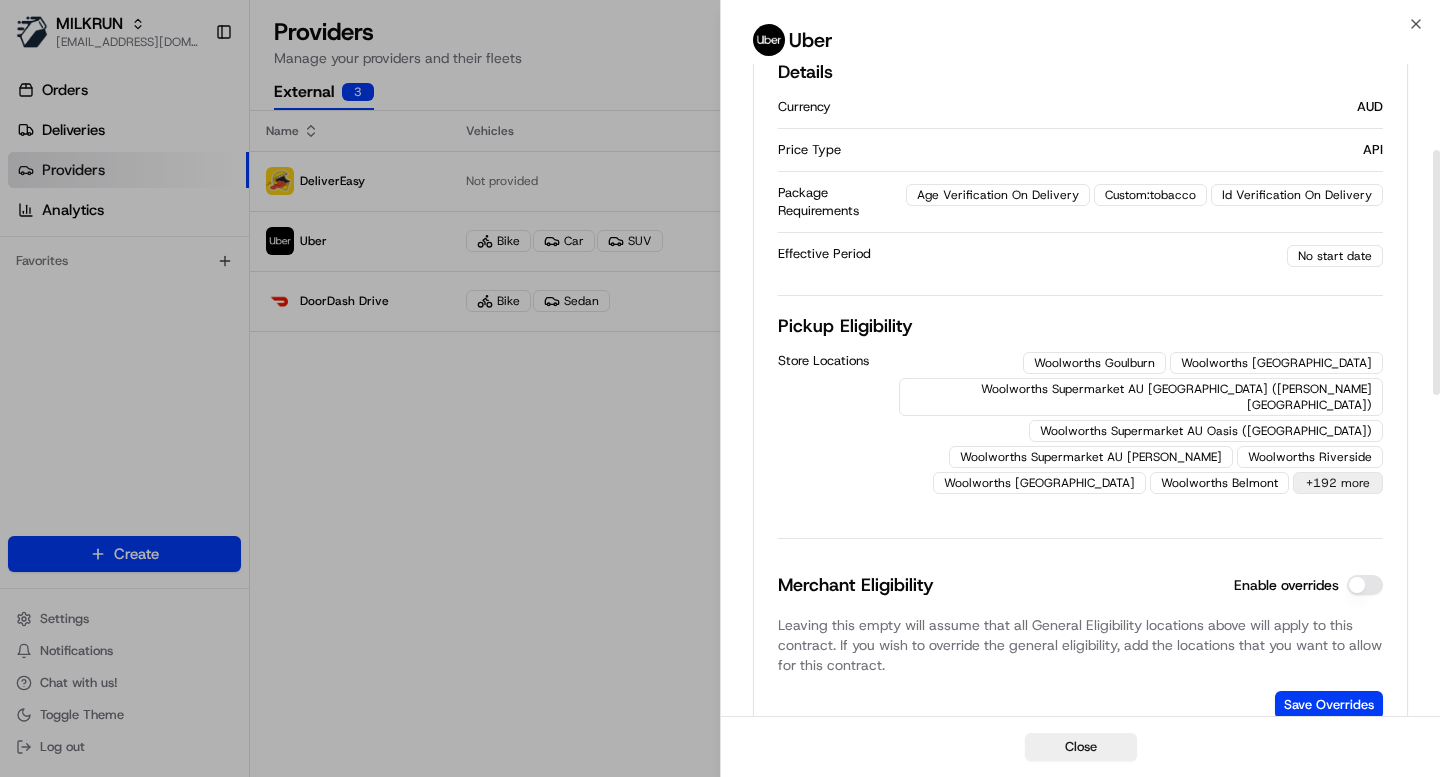 click on "+192 more" at bounding box center (1338, 483) 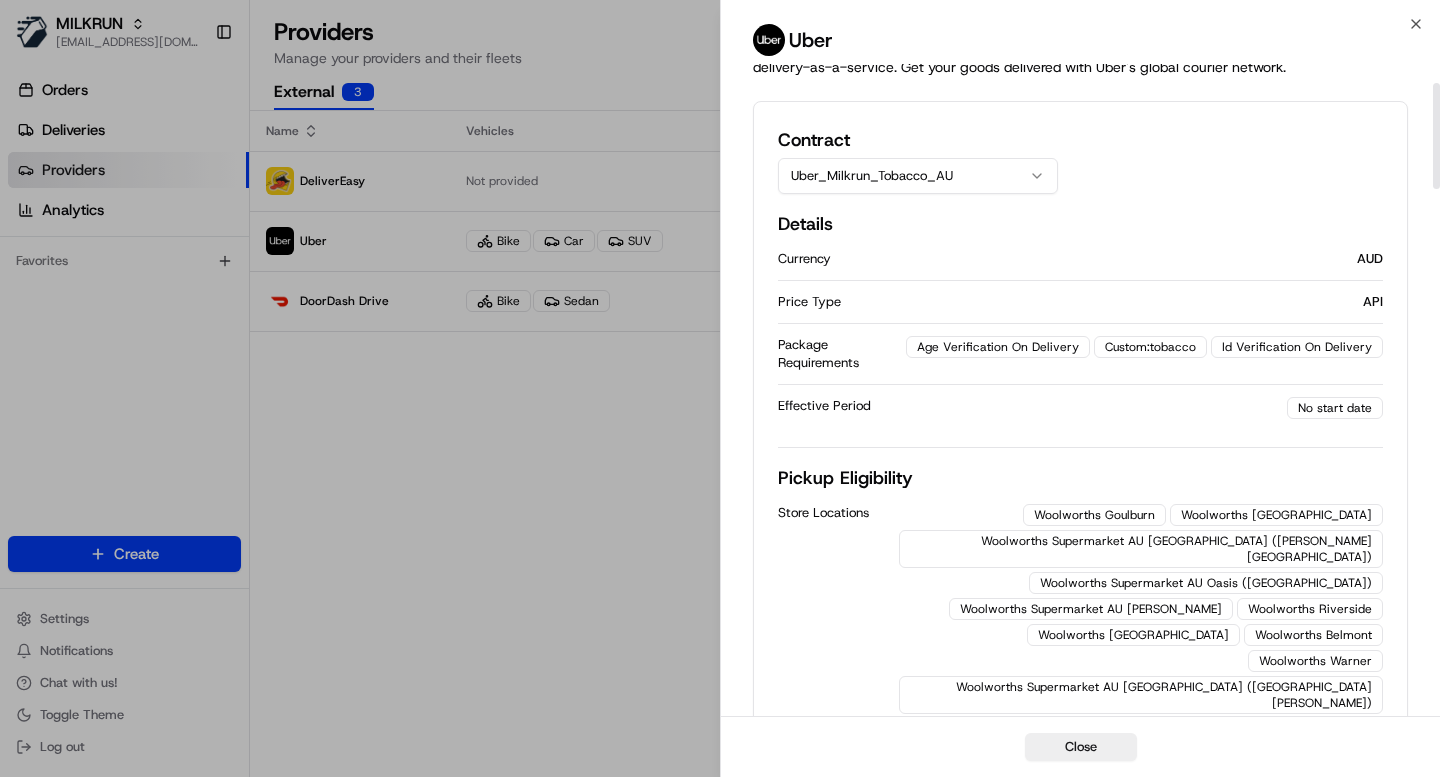 scroll, scrollTop: 0, scrollLeft: 0, axis: both 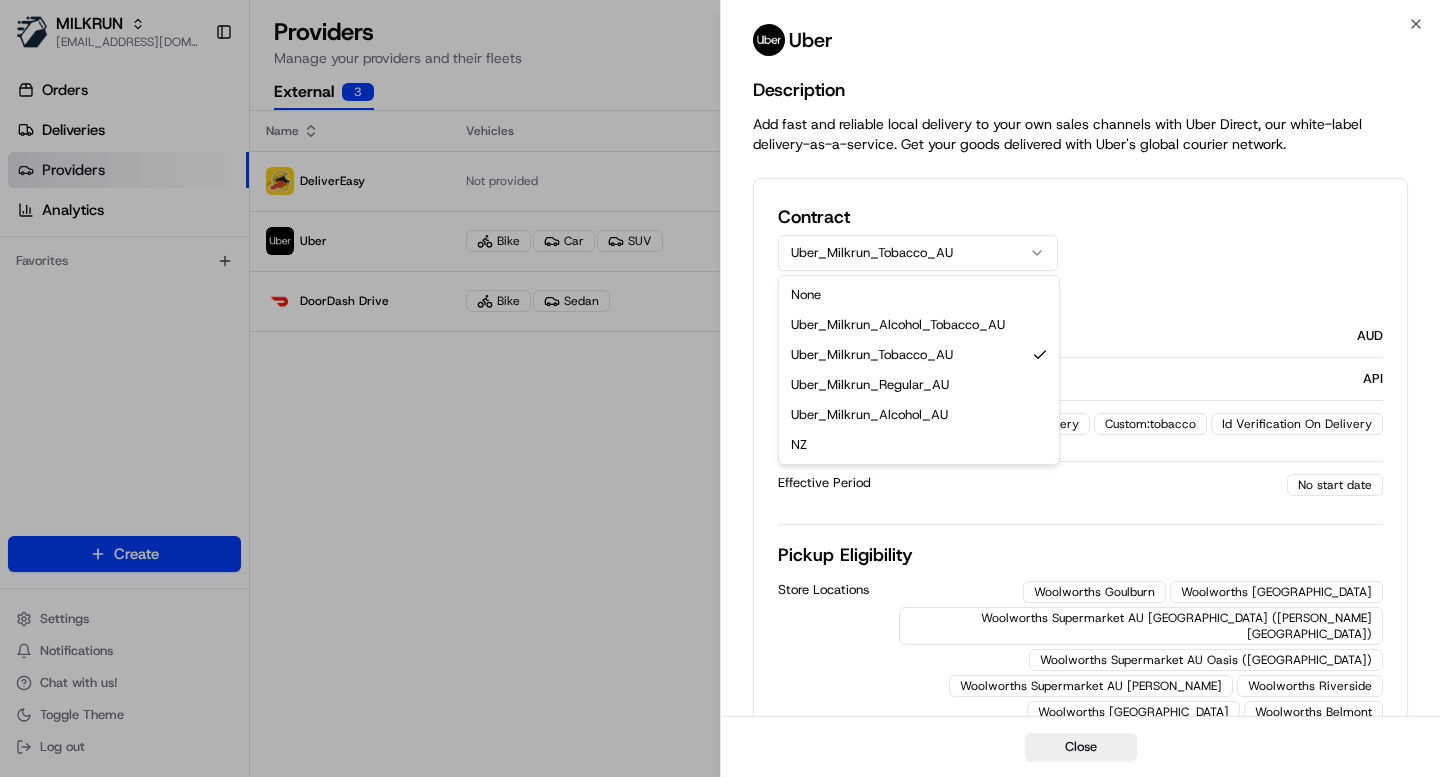 click on "Uber_Milkrun_Tobacco_AU" at bounding box center (918, 253) 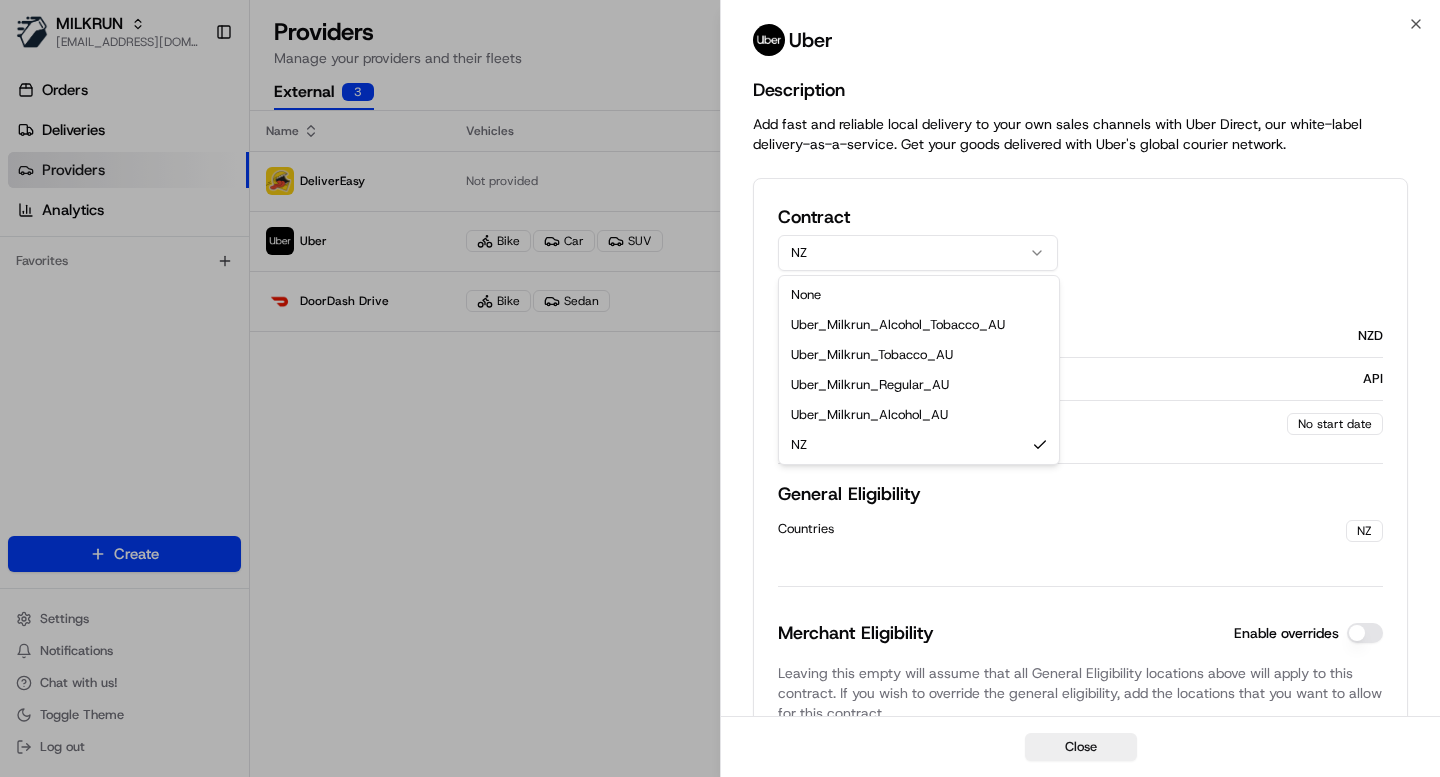 click on "NZ" at bounding box center [918, 253] 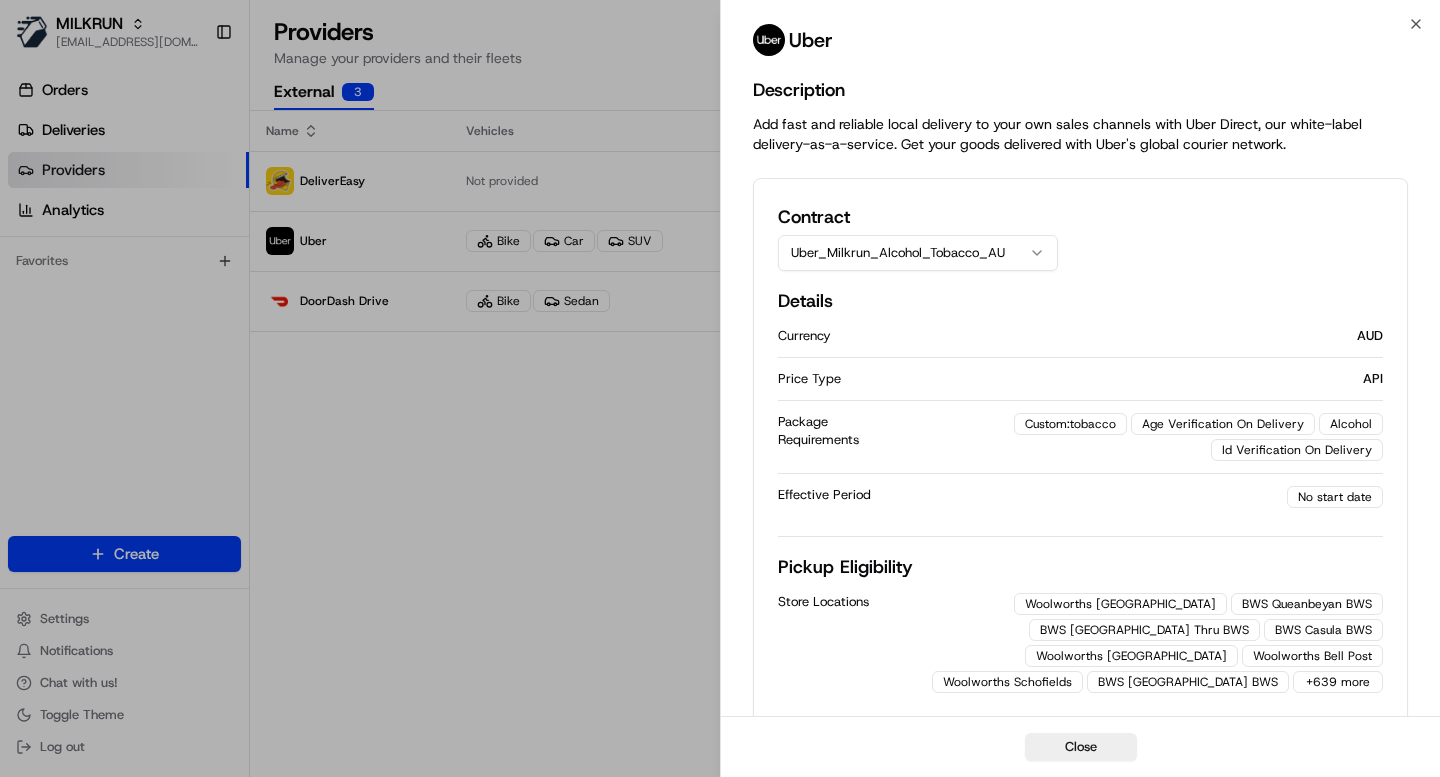 click on "Uber_Milkrun_Alcohol_Tobacco_AU" at bounding box center (918, 253) 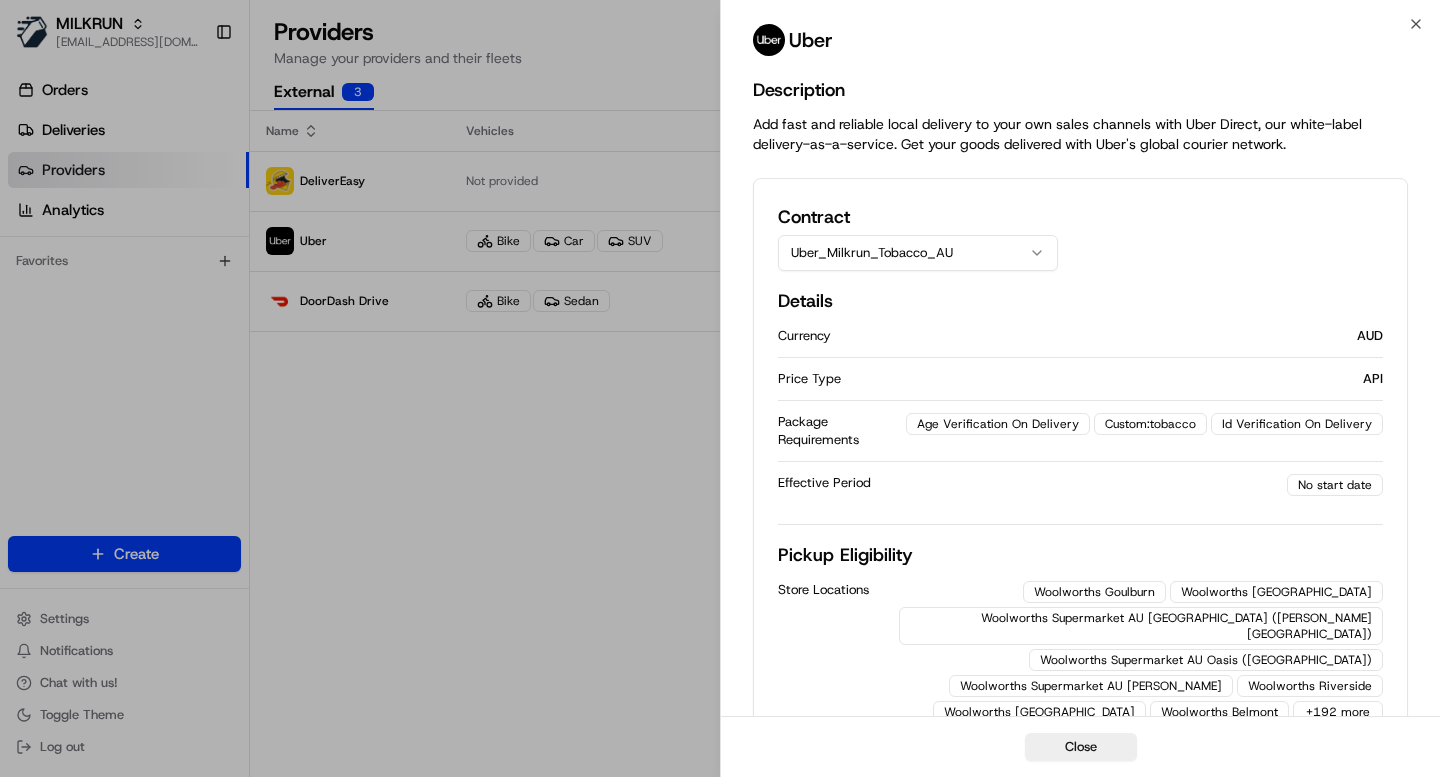 click on "Uber_Milkrun_Tobacco_AU" at bounding box center (918, 253) 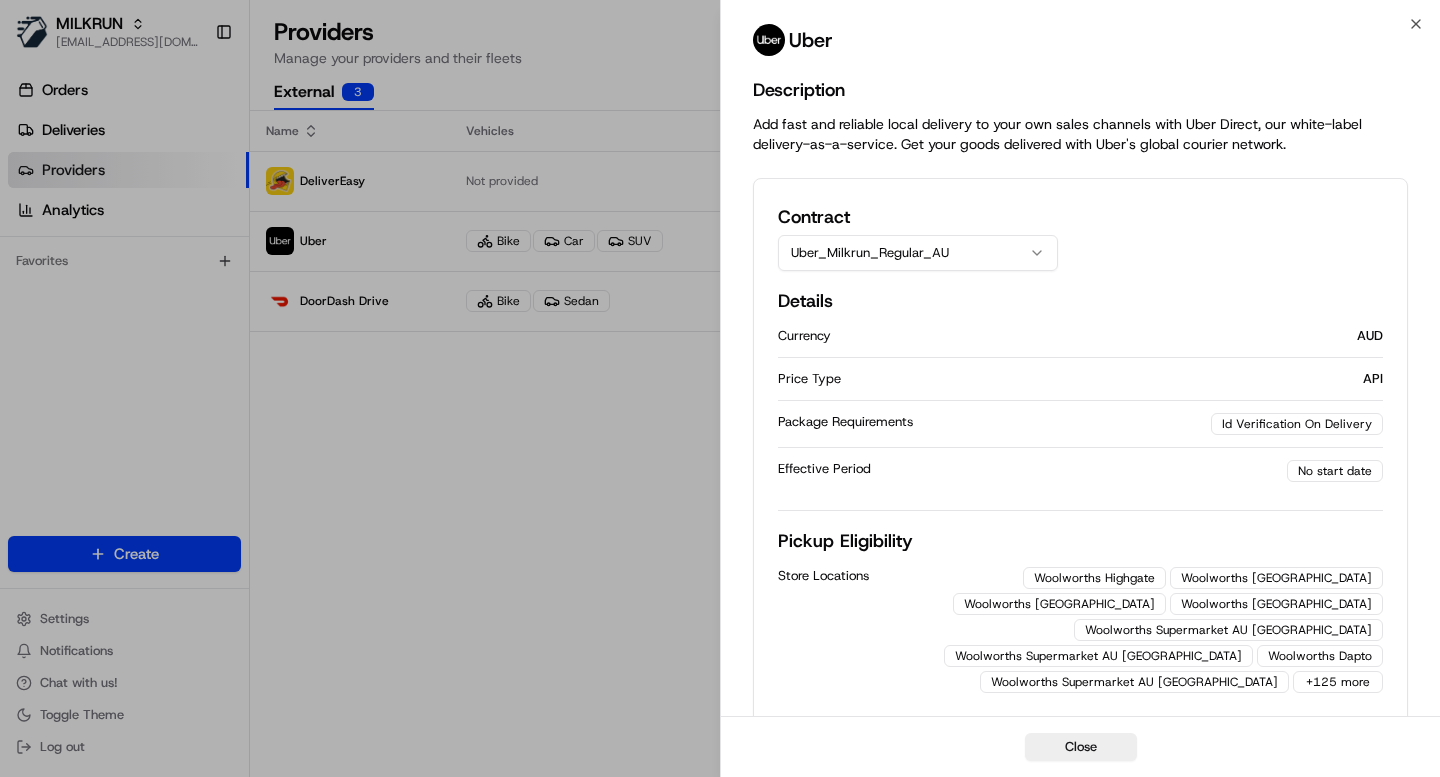 click on "Uber_Milkrun_Regular_AU" at bounding box center (918, 253) 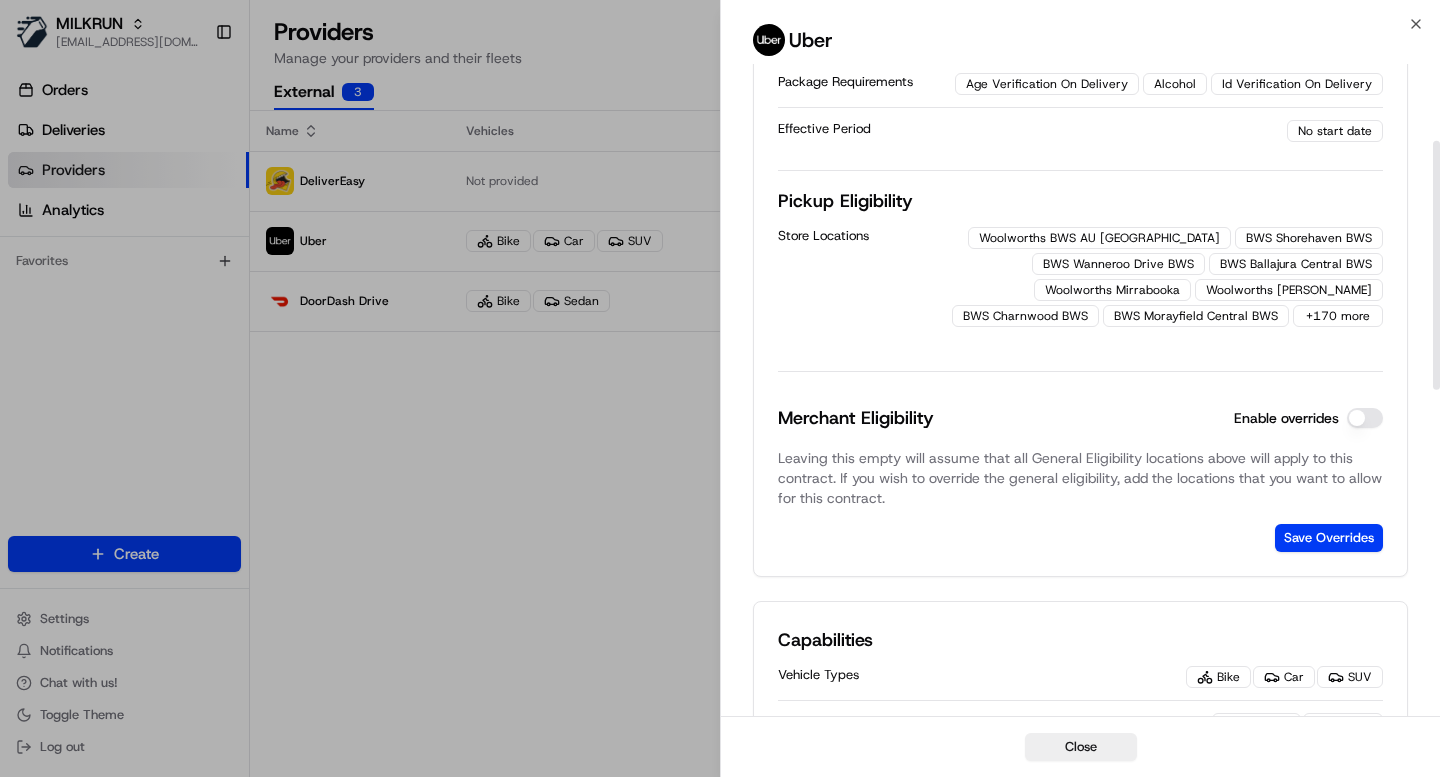 scroll, scrollTop: 346, scrollLeft: 0, axis: vertical 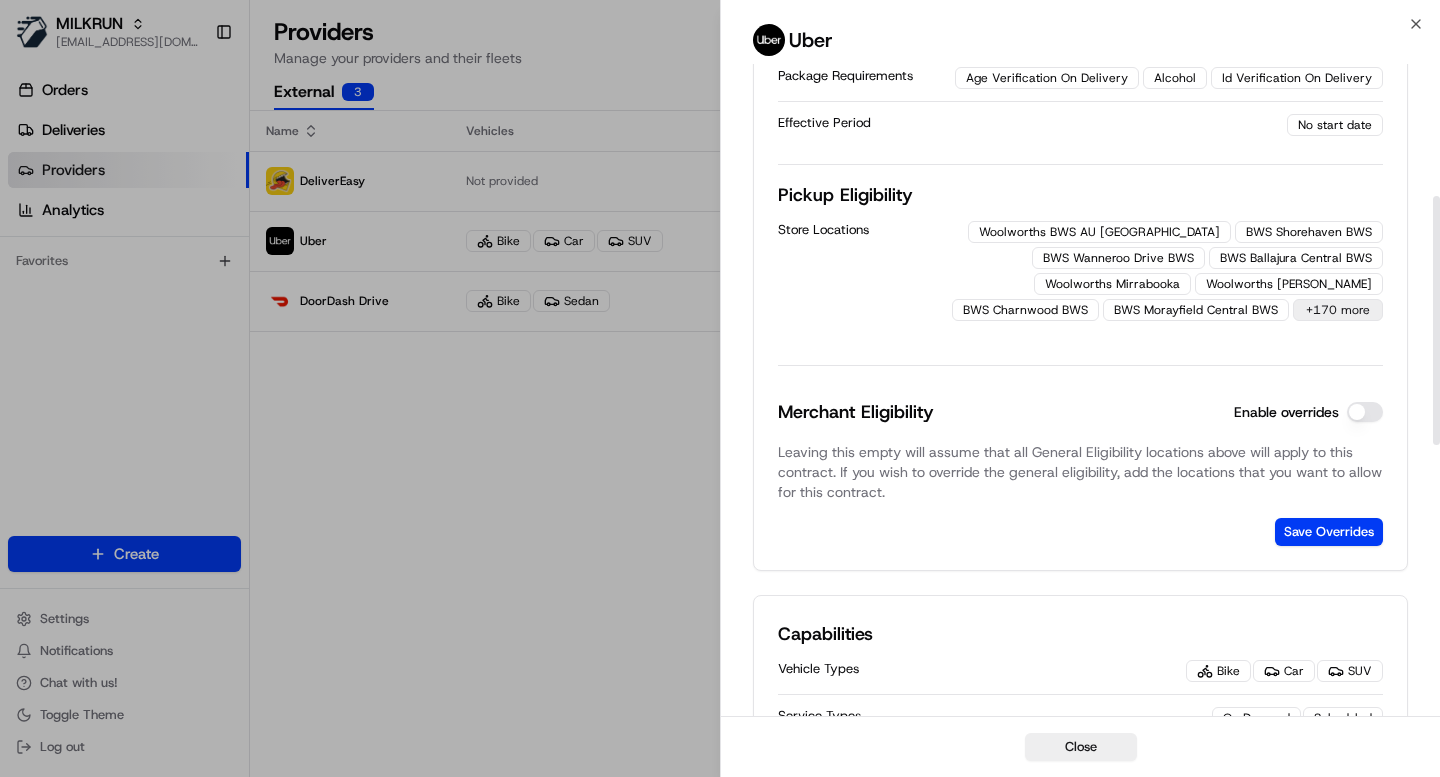 click on "+170 more" at bounding box center [1338, 310] 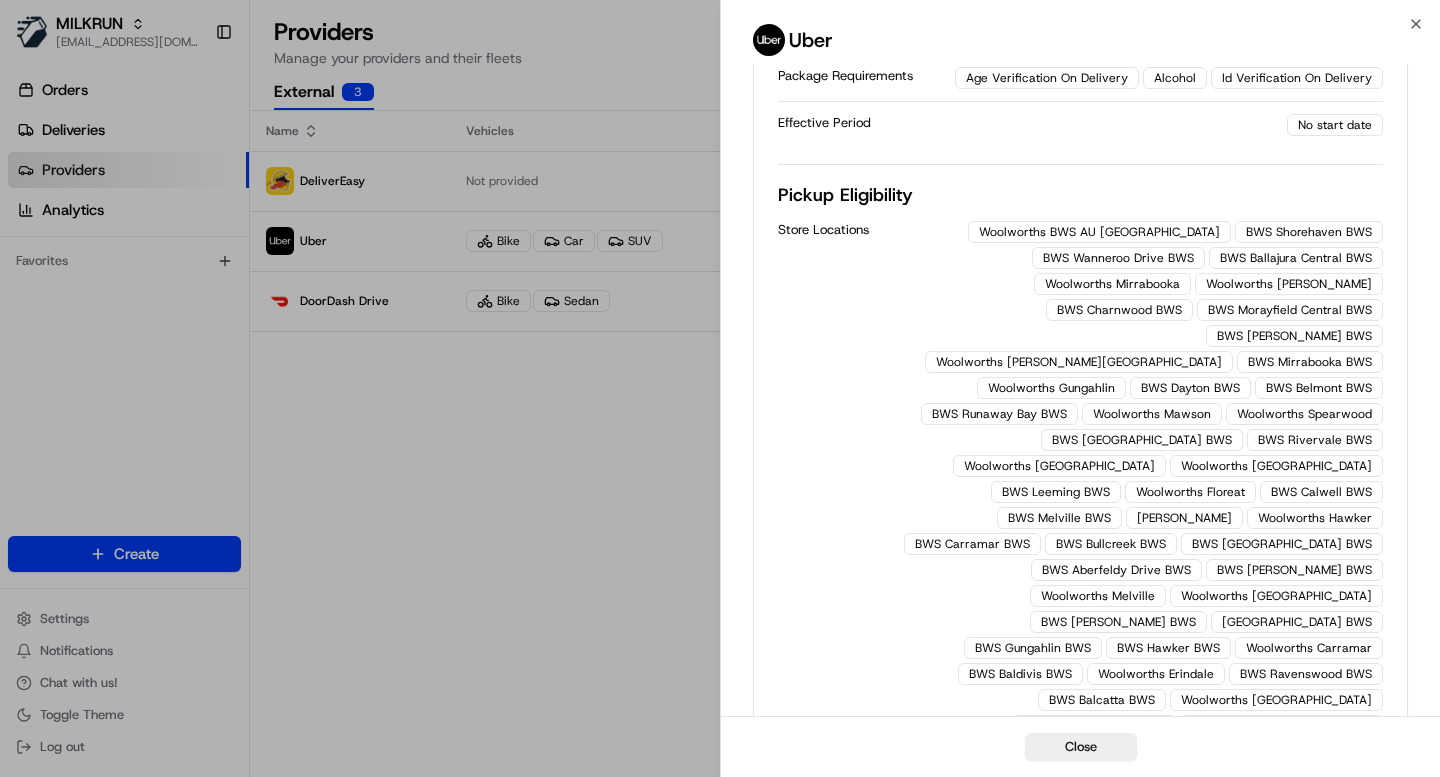 type 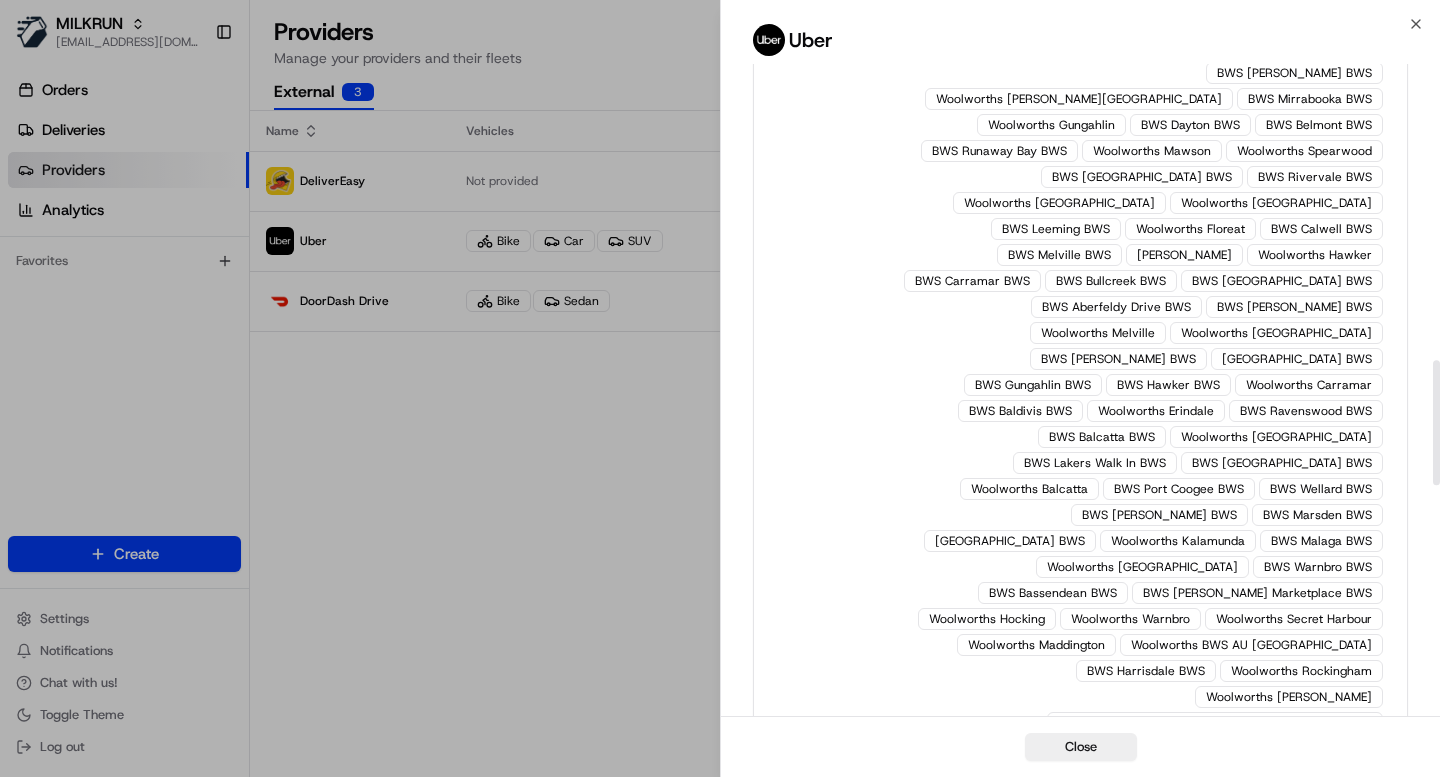 scroll, scrollTop: 0, scrollLeft: 0, axis: both 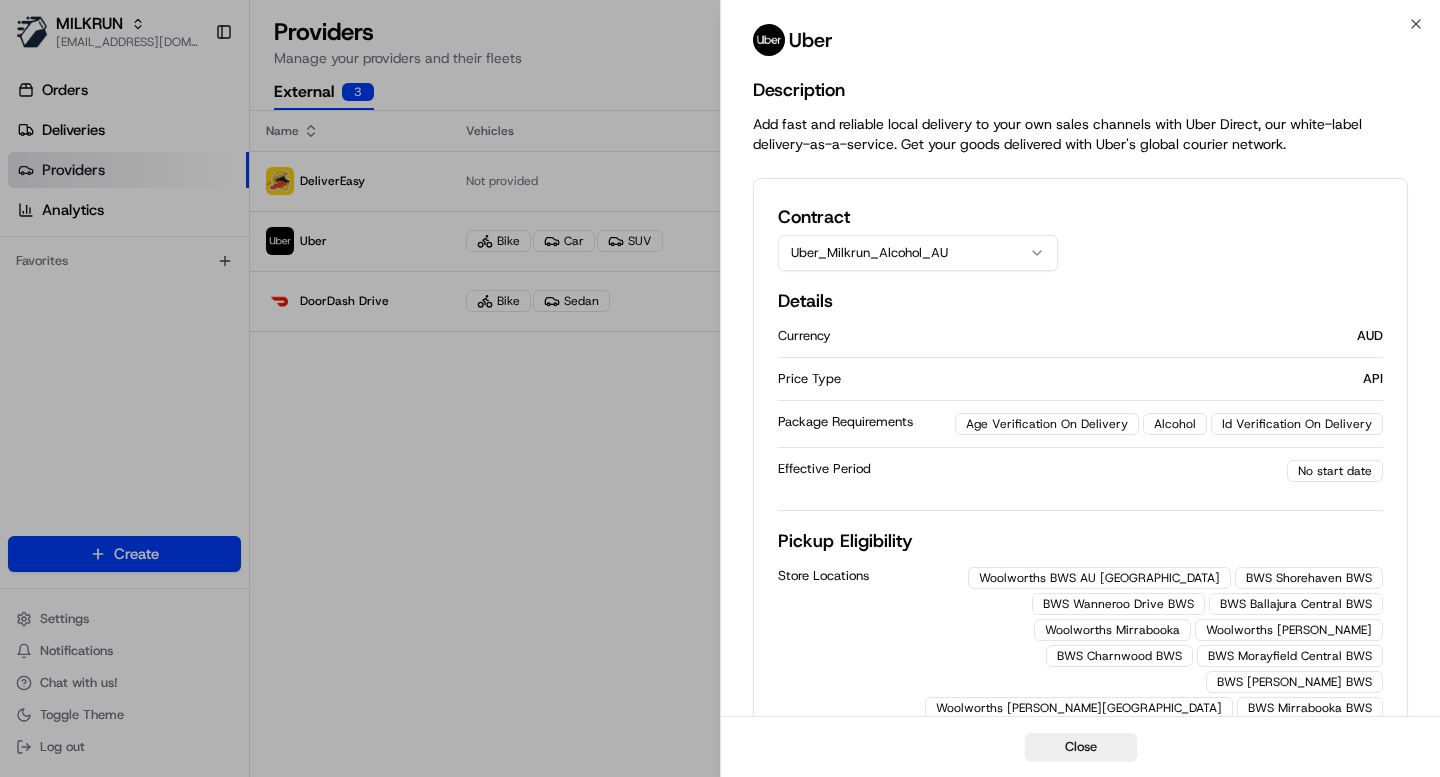 click on "Uber_Milkrun_Alcohol_AU" at bounding box center [918, 253] 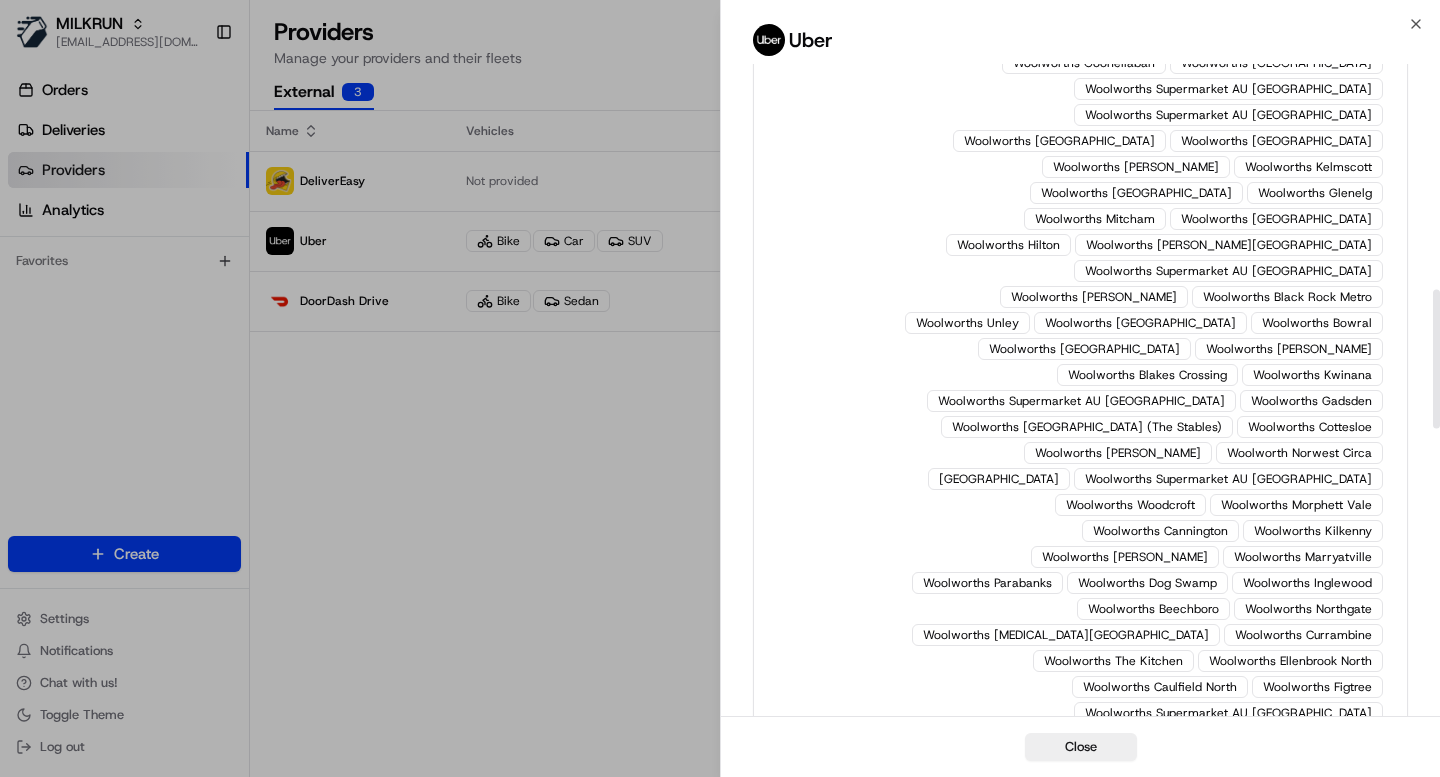 scroll, scrollTop: 0, scrollLeft: 0, axis: both 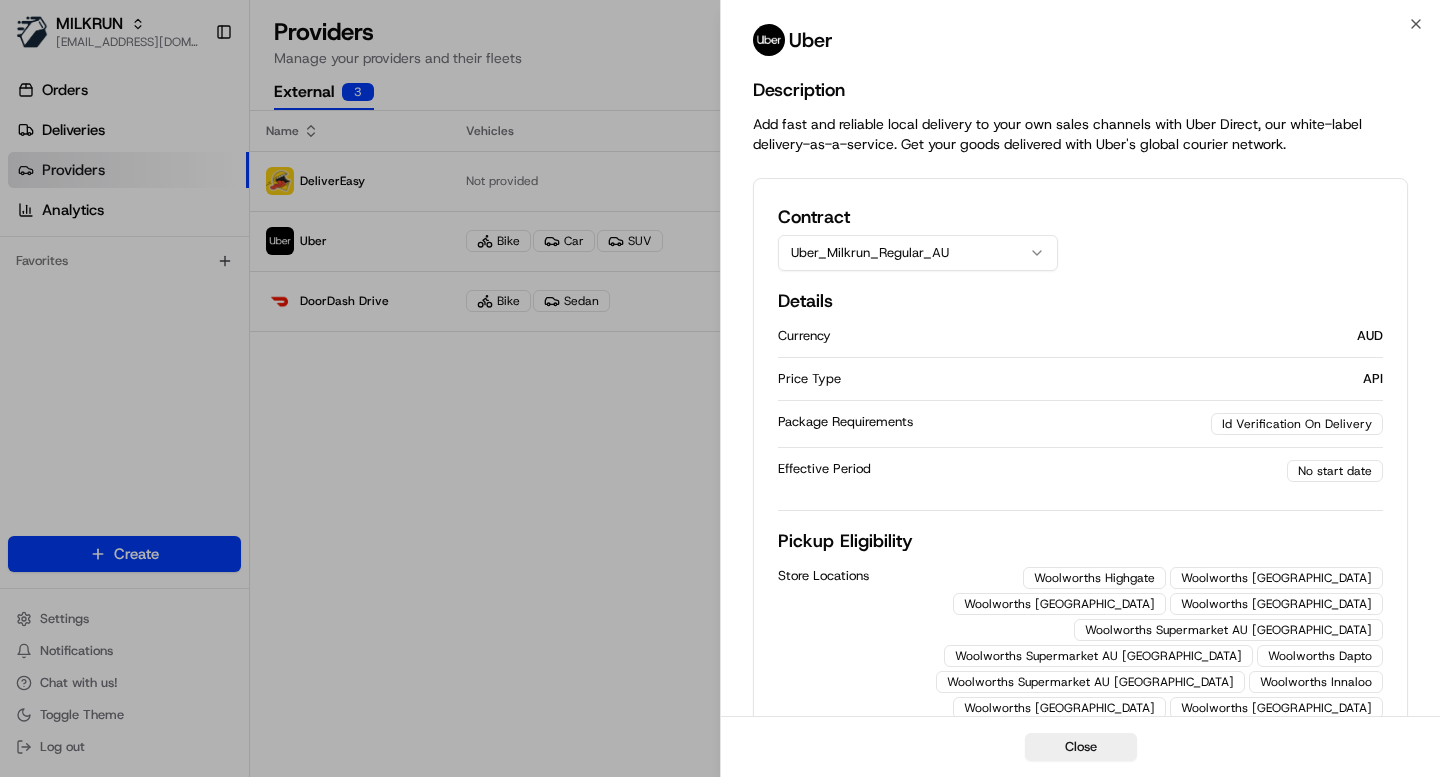 click on "Uber_Milkrun_Regular_AU" at bounding box center [918, 253] 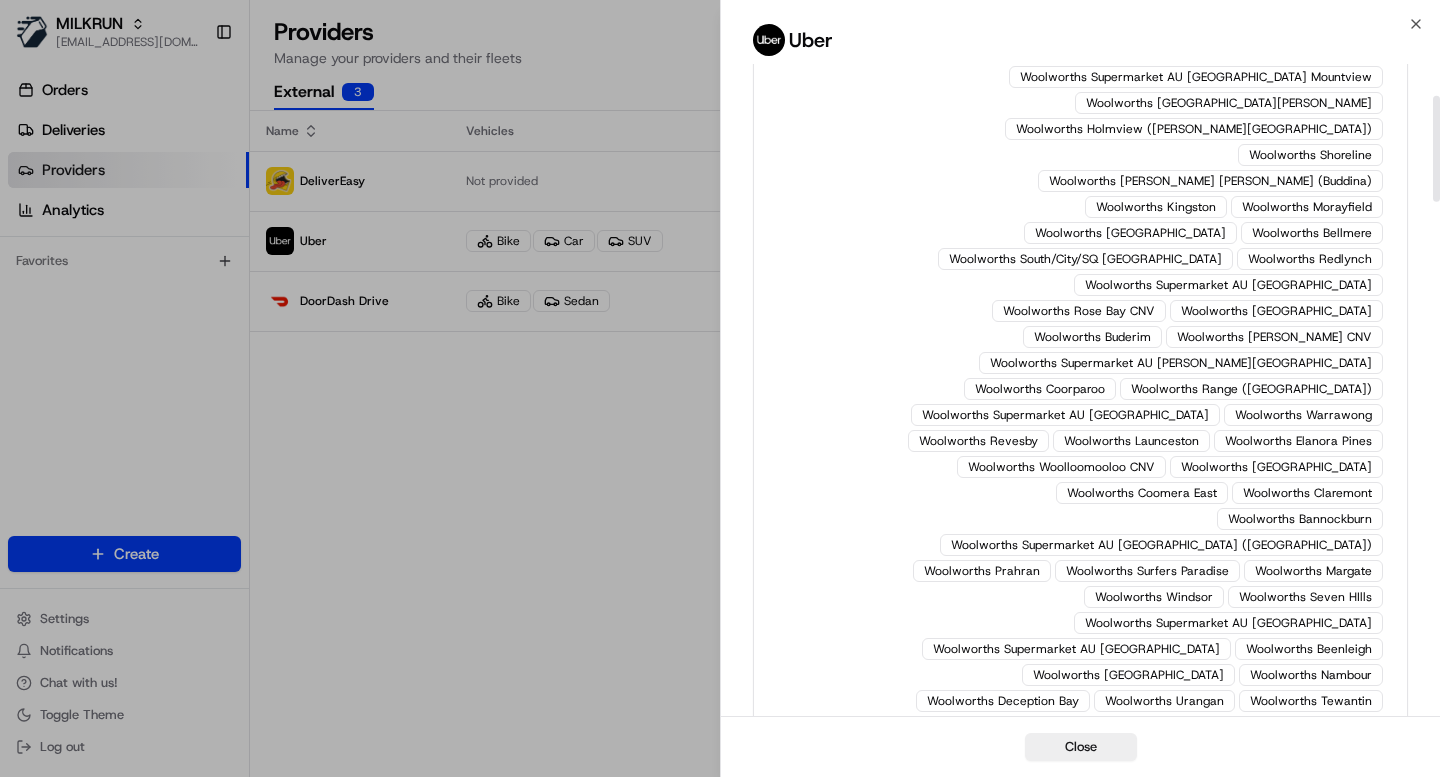 scroll, scrollTop: 0, scrollLeft: 0, axis: both 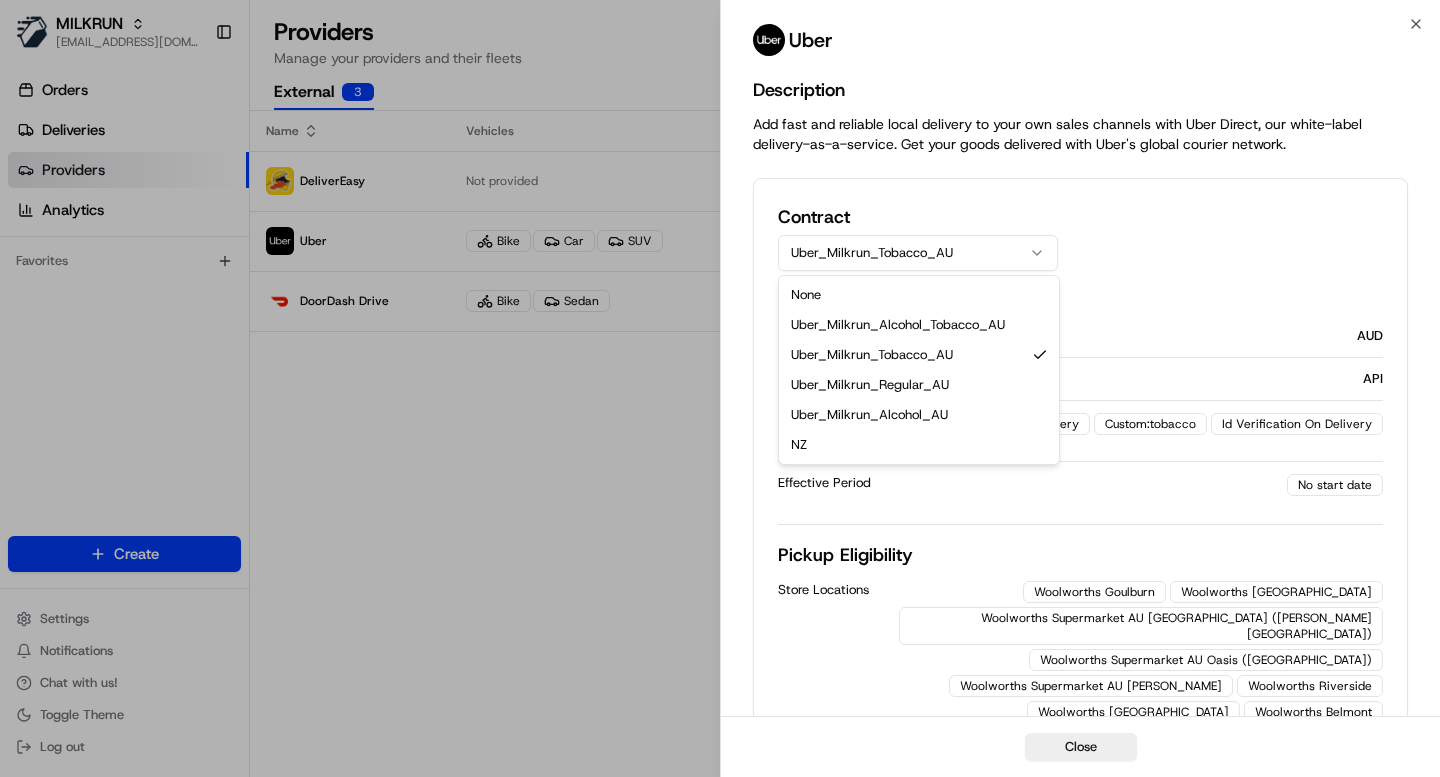 click on "Uber_Milkrun_Tobacco_AU" at bounding box center [918, 253] 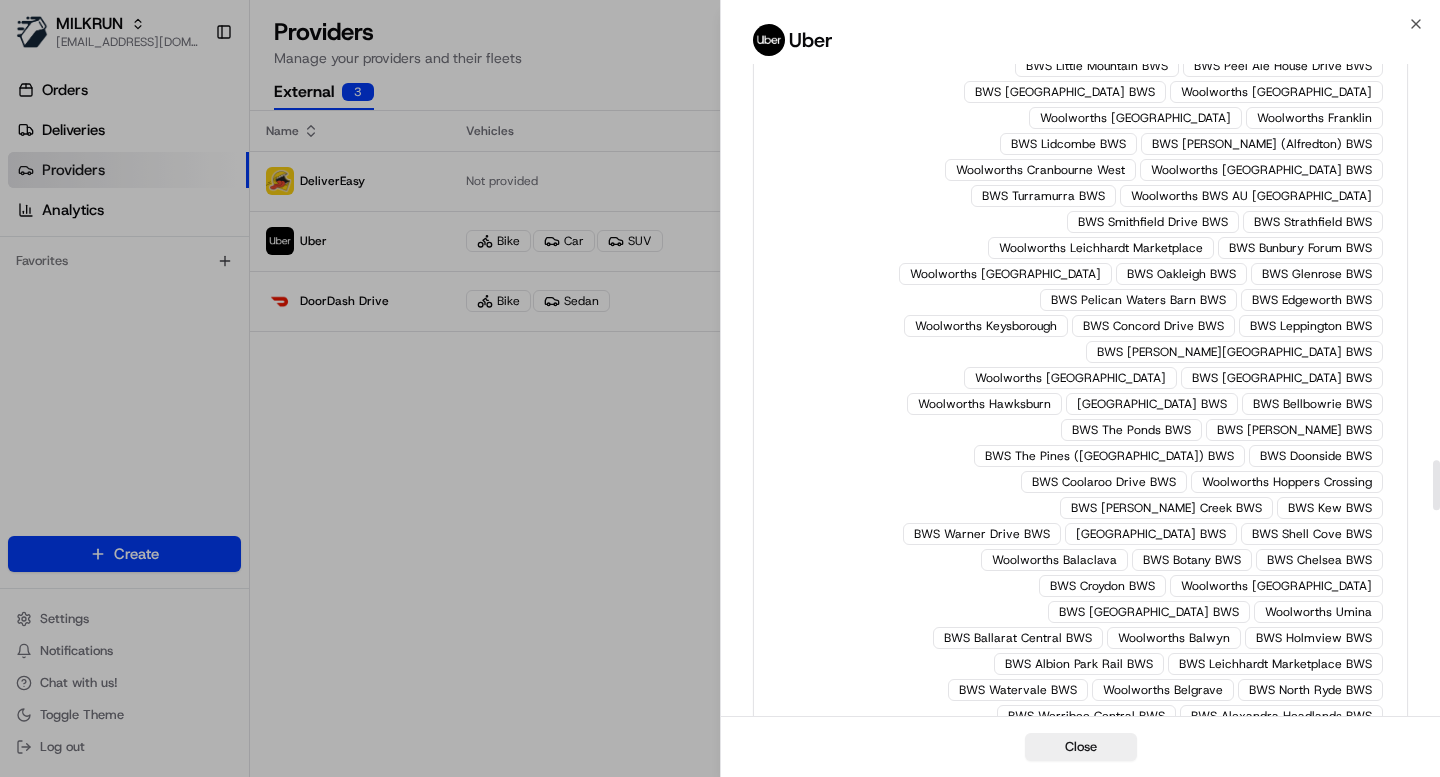scroll, scrollTop: 5298, scrollLeft: 0, axis: vertical 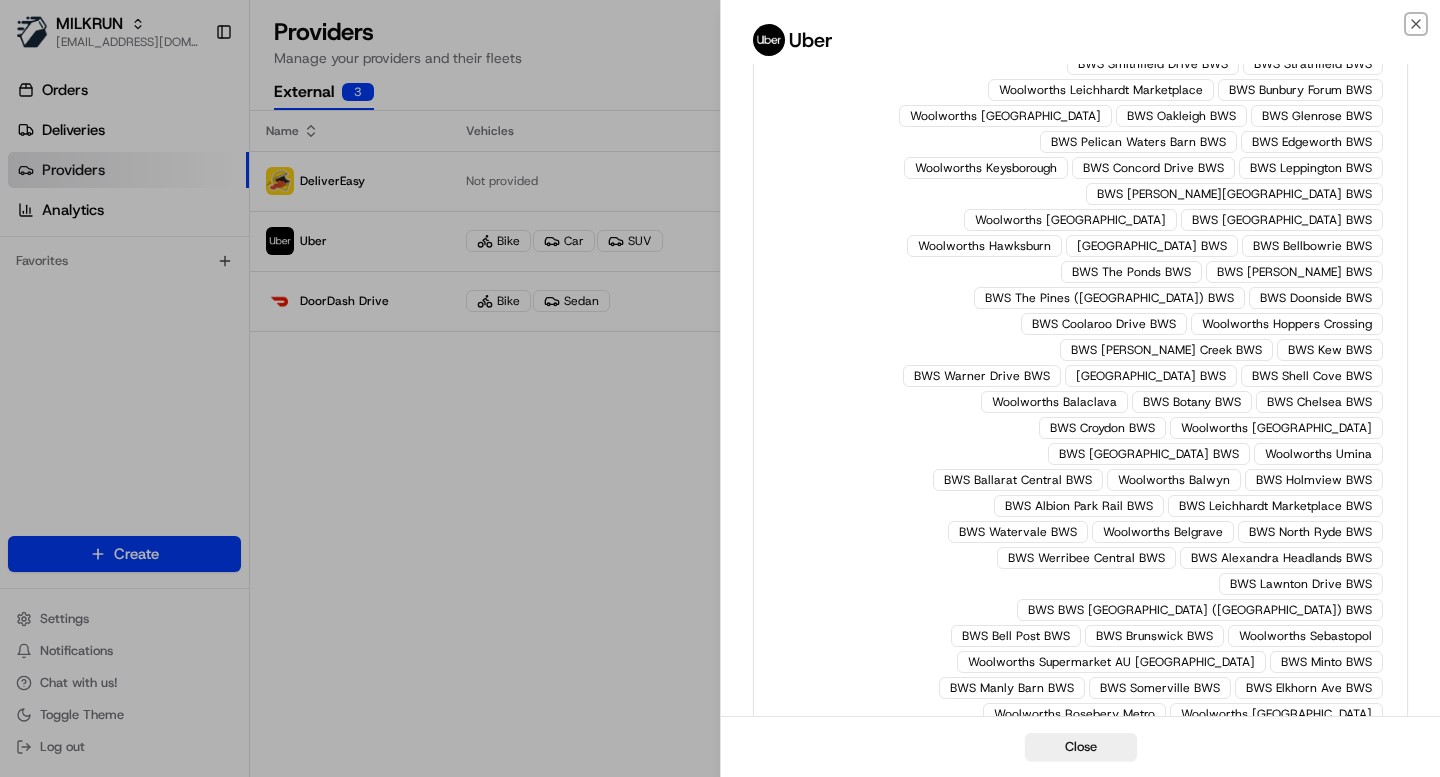 click 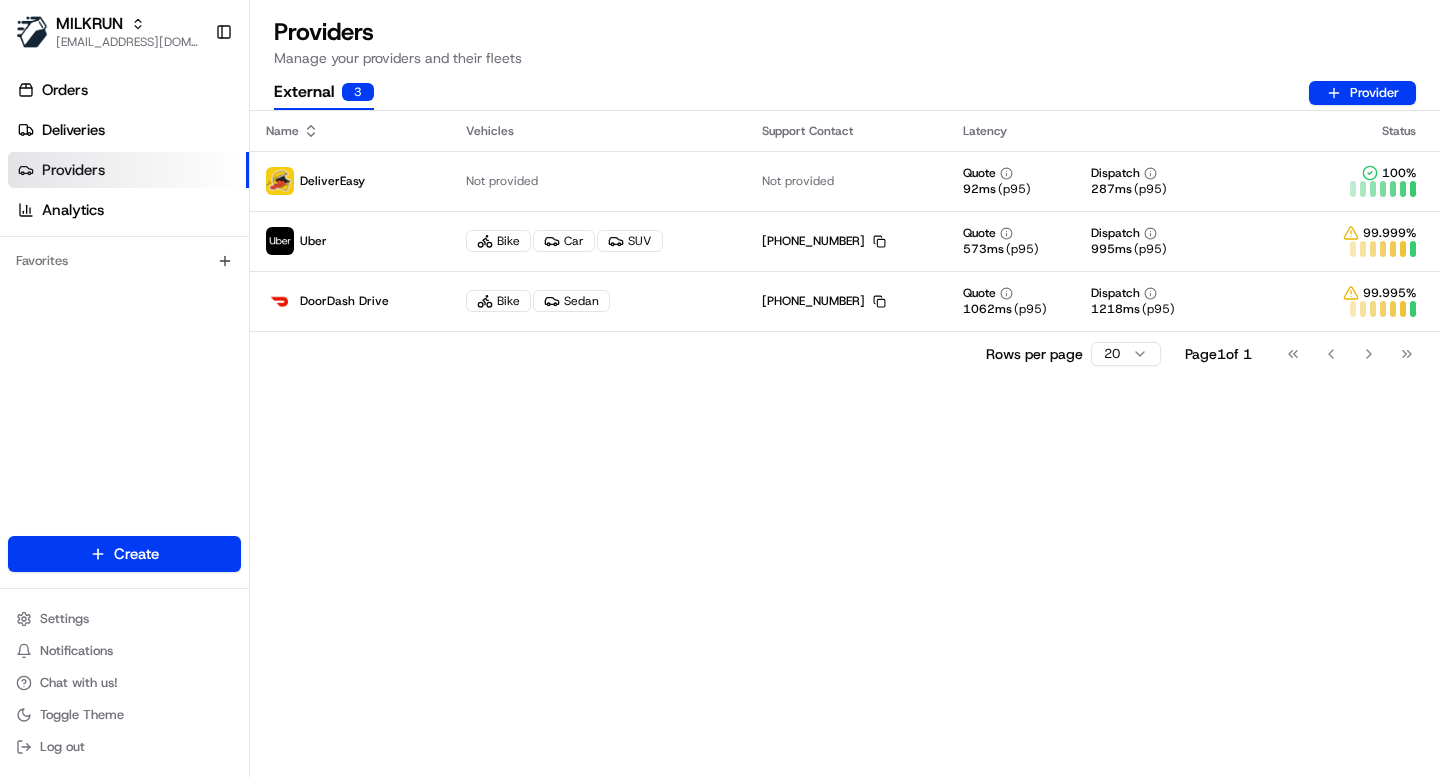 click on "Name Vehicles Support Contact Latency Status DeliverEasy Not provided Not provided Quote 92 ms (p95) Dispatch 287 ms (p95) 100 % Uber Bike Car SUV [PHONE_NUMBER]   Copy  [PHONE_NUMBER] Quote 573 ms (p95) Dispatch 995 ms (p95) 99.999 % DoorDash Drive Bike Sedan [PHONE_NUMBER]   Copy  [PHONE_NUMBER] Quote 1062 ms (p95) Dispatch 1218 ms (p95) 99.995 % Rows per page 20 Page  1  of   1 Go to first page Go to previous page Go to next page Go to last page" at bounding box center [845, 444] 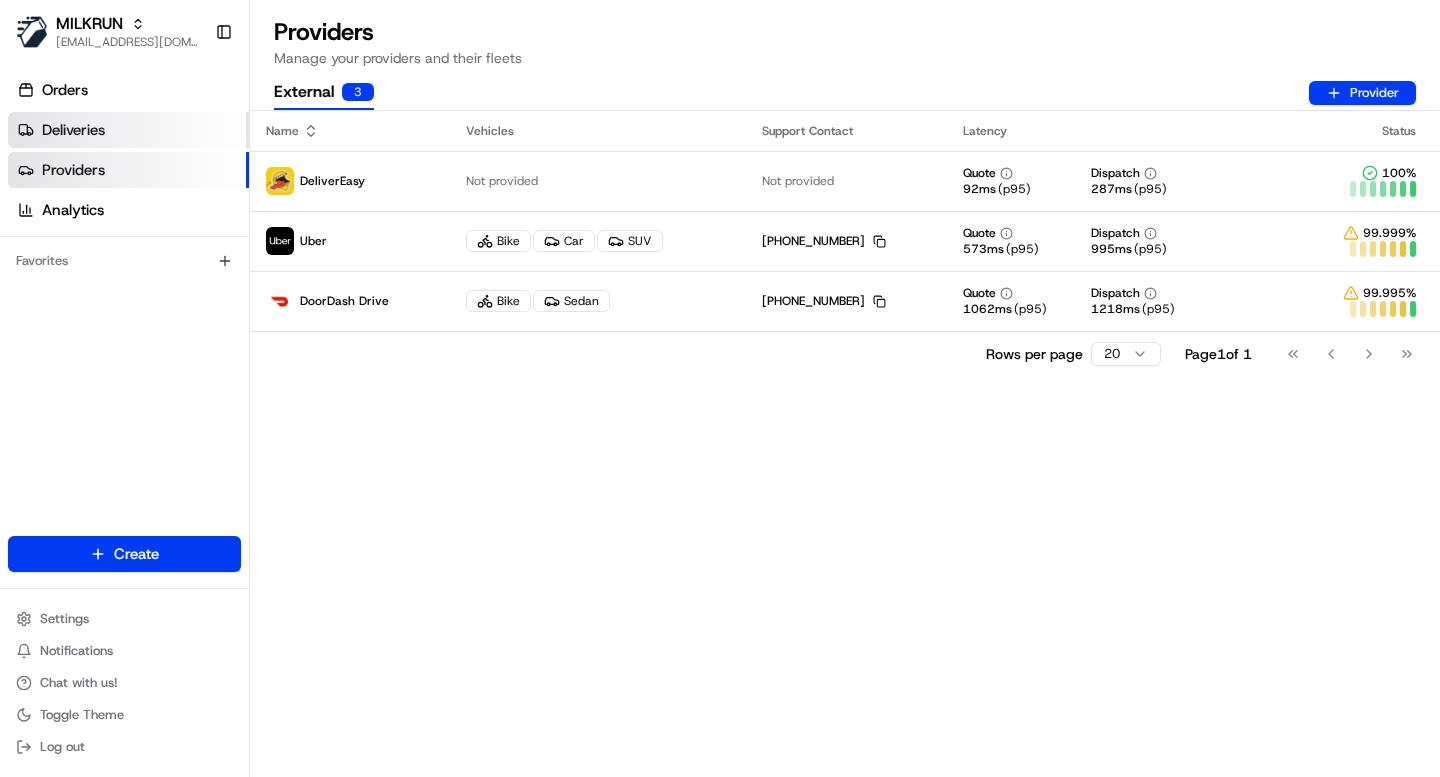 click on "Deliveries" at bounding box center (73, 130) 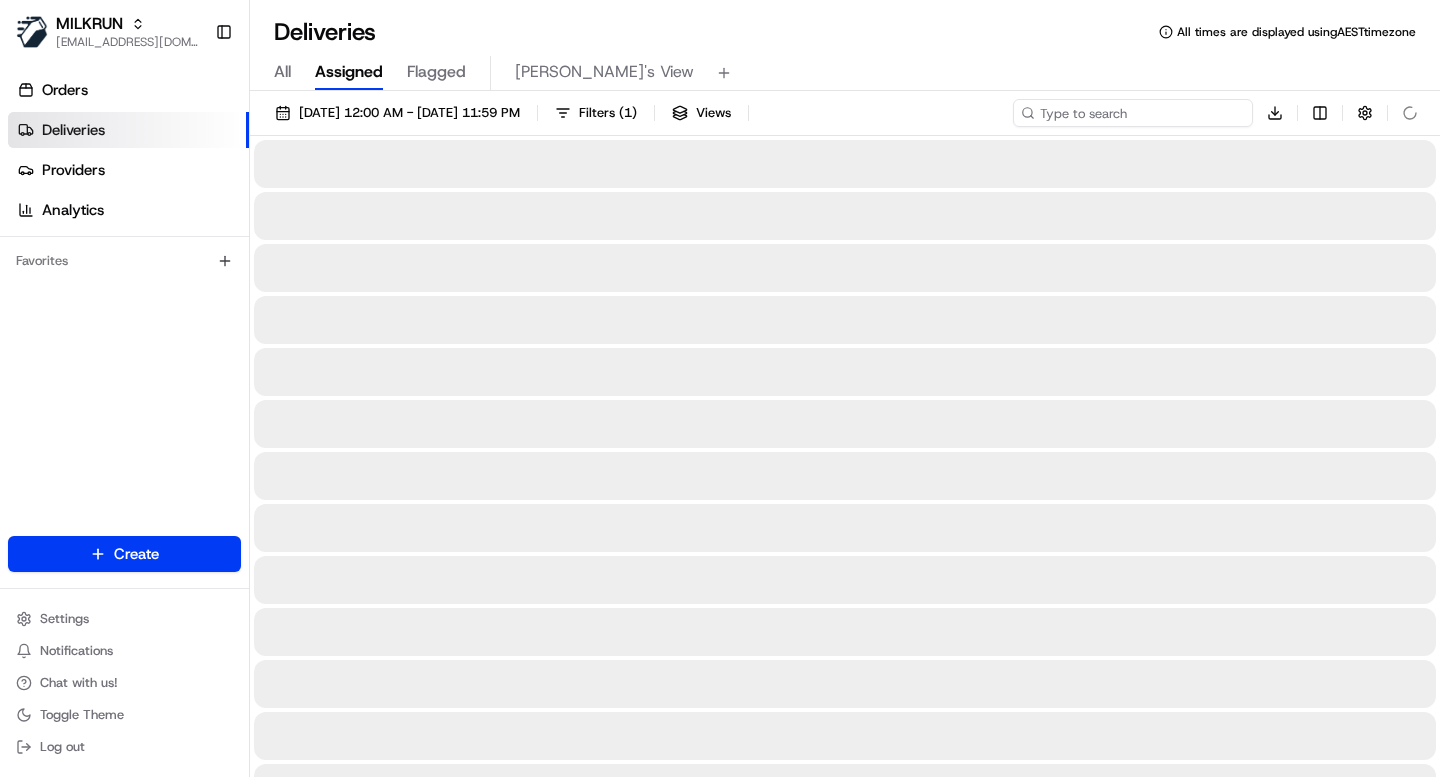 click at bounding box center [1133, 113] 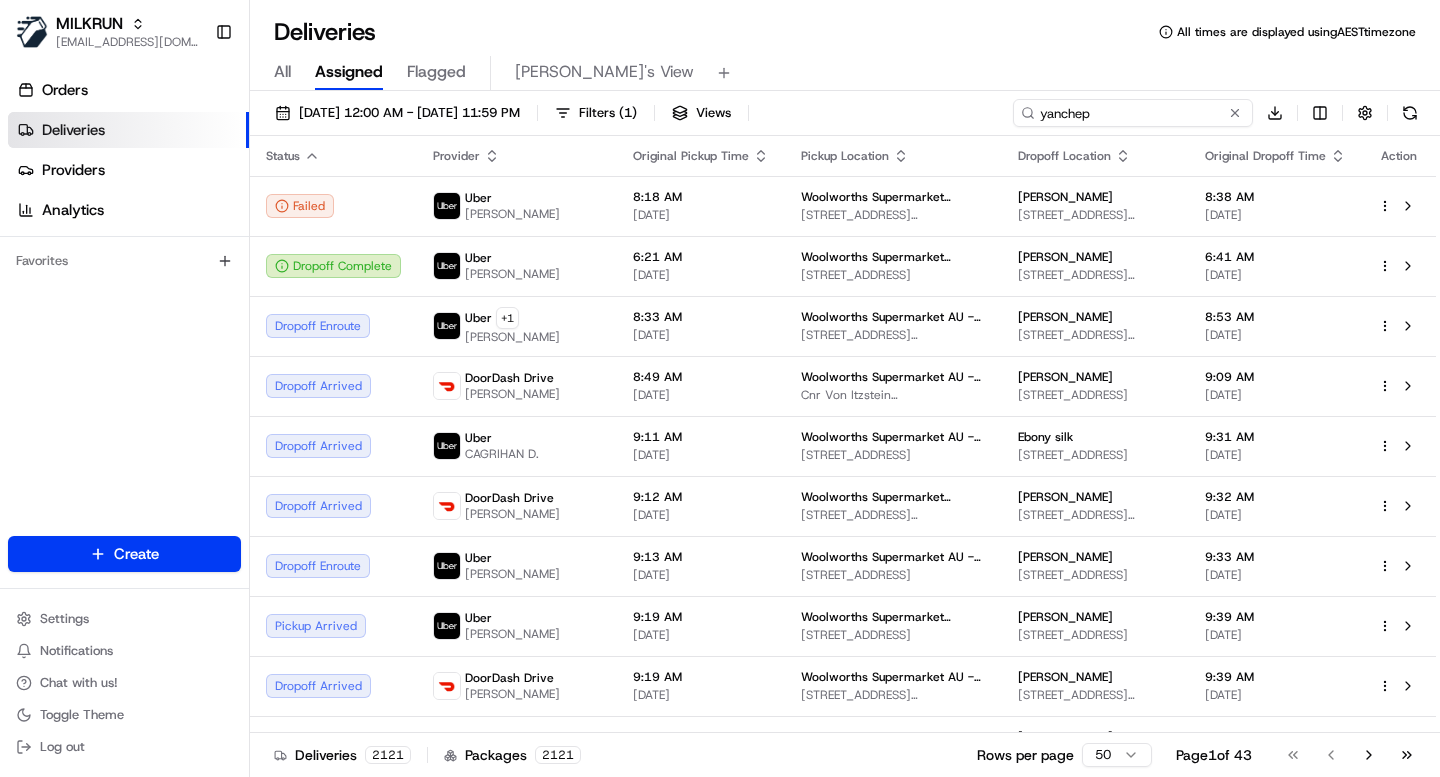 type on "yanchep" 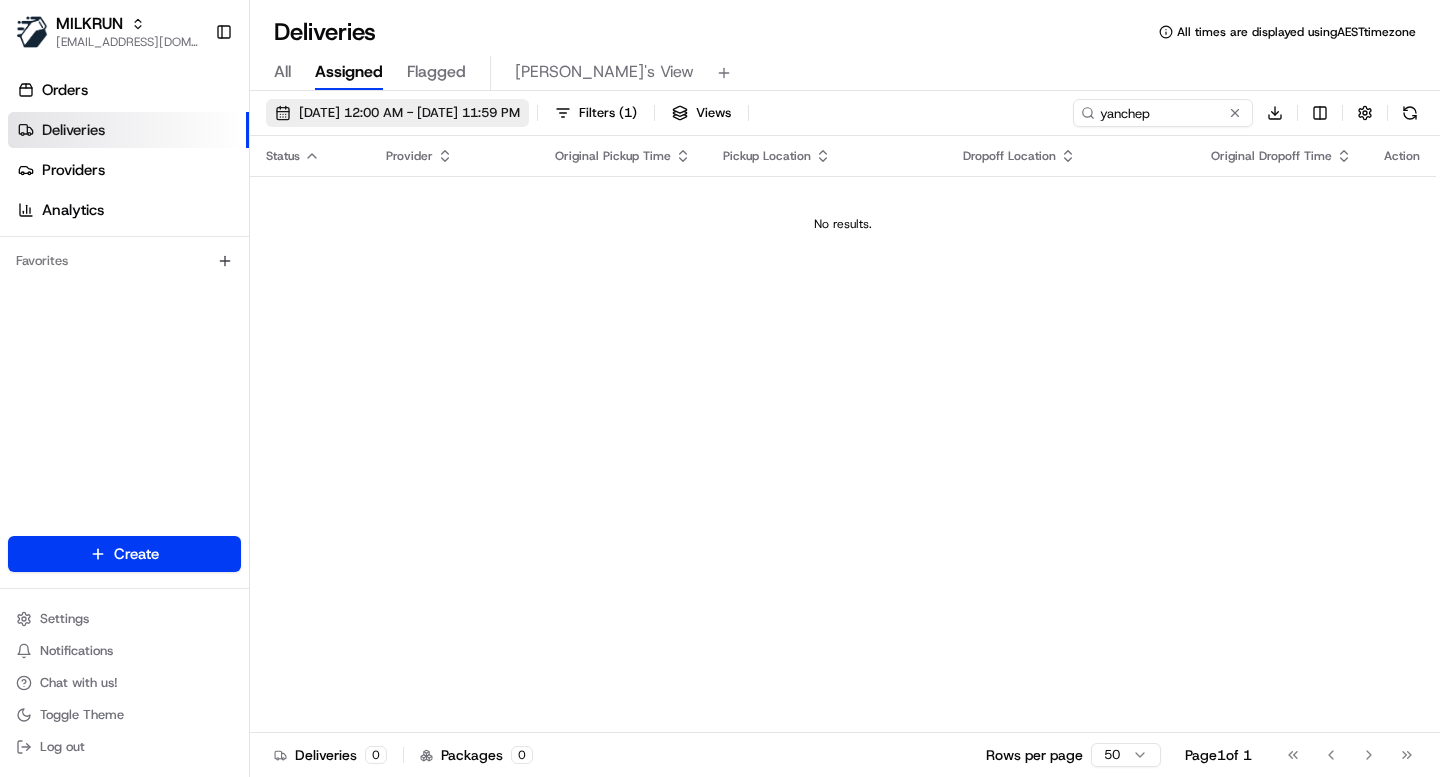 click on "[DATE] 12:00 AM - [DATE] 11:59 PM" at bounding box center (397, 113) 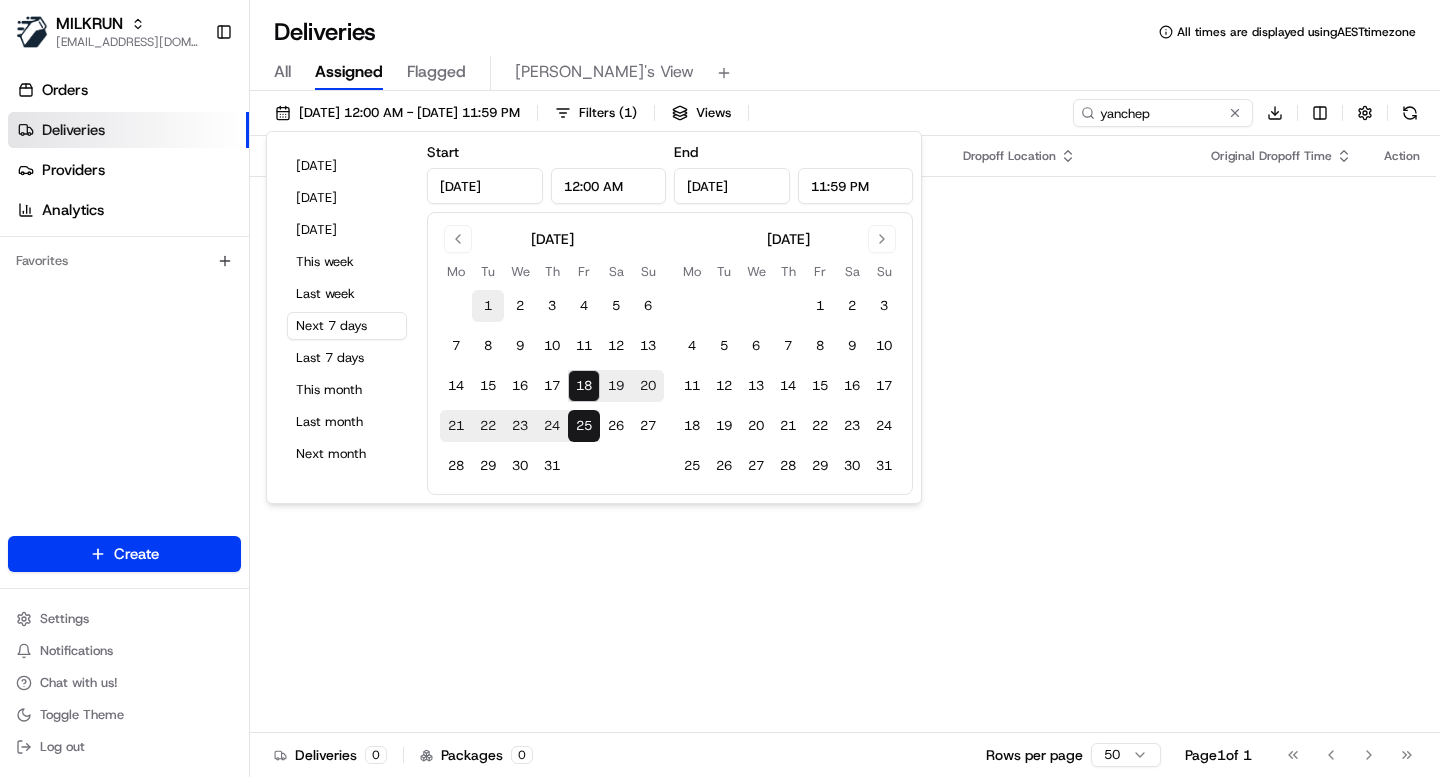 click on "1" at bounding box center [488, 306] 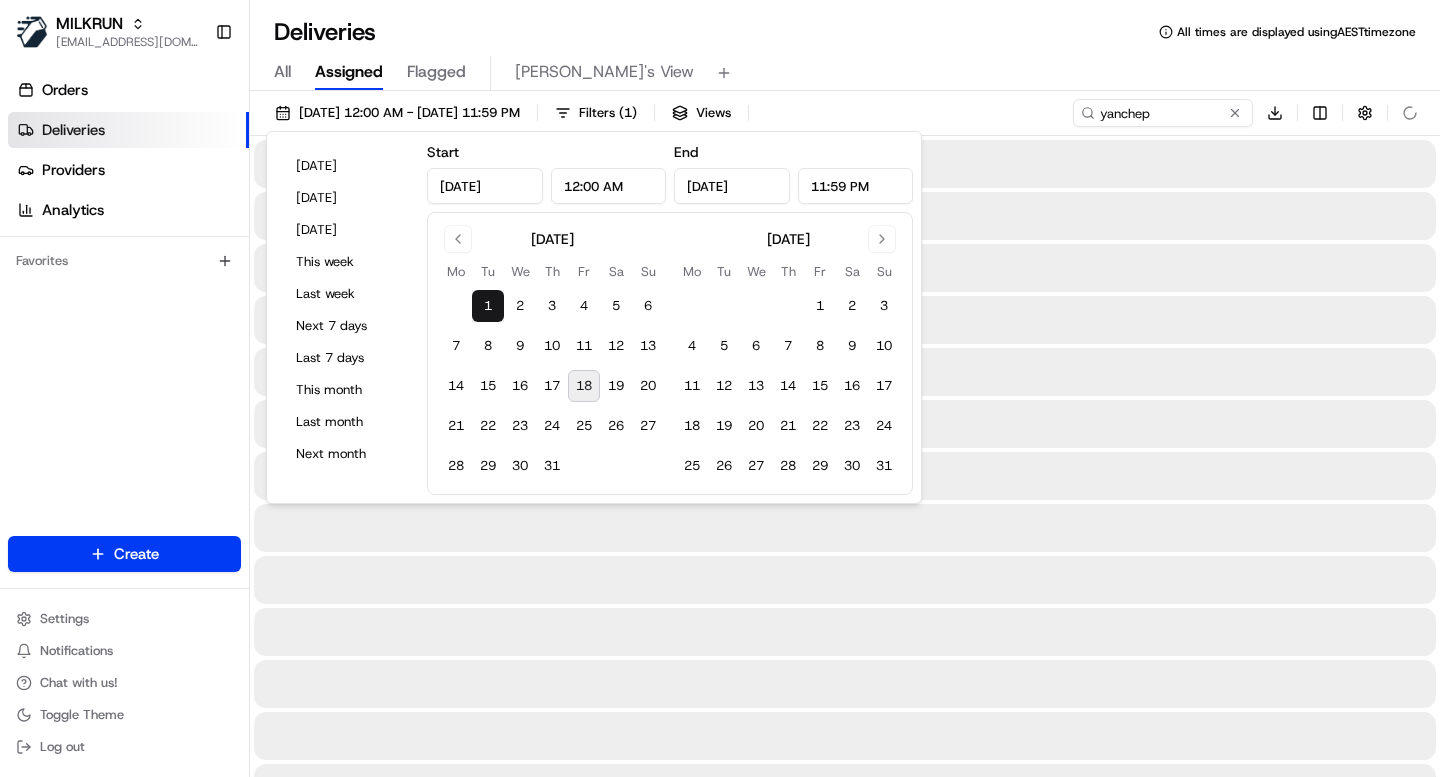click on "18" at bounding box center [584, 386] 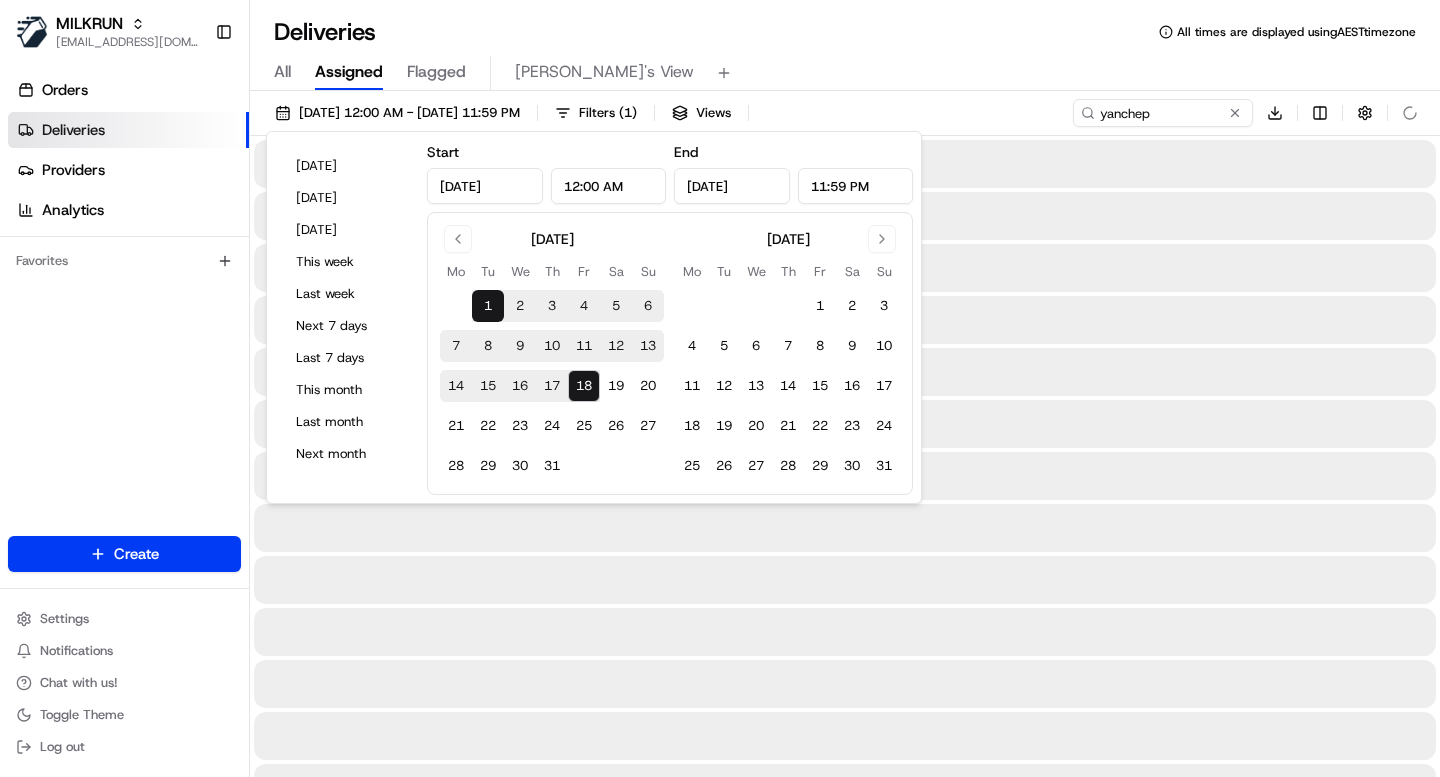 click on "[DATE] 12:00 AM - [DATE] 11:59 PM Filters ( 1 ) Views yanchep Download" at bounding box center [845, 117] 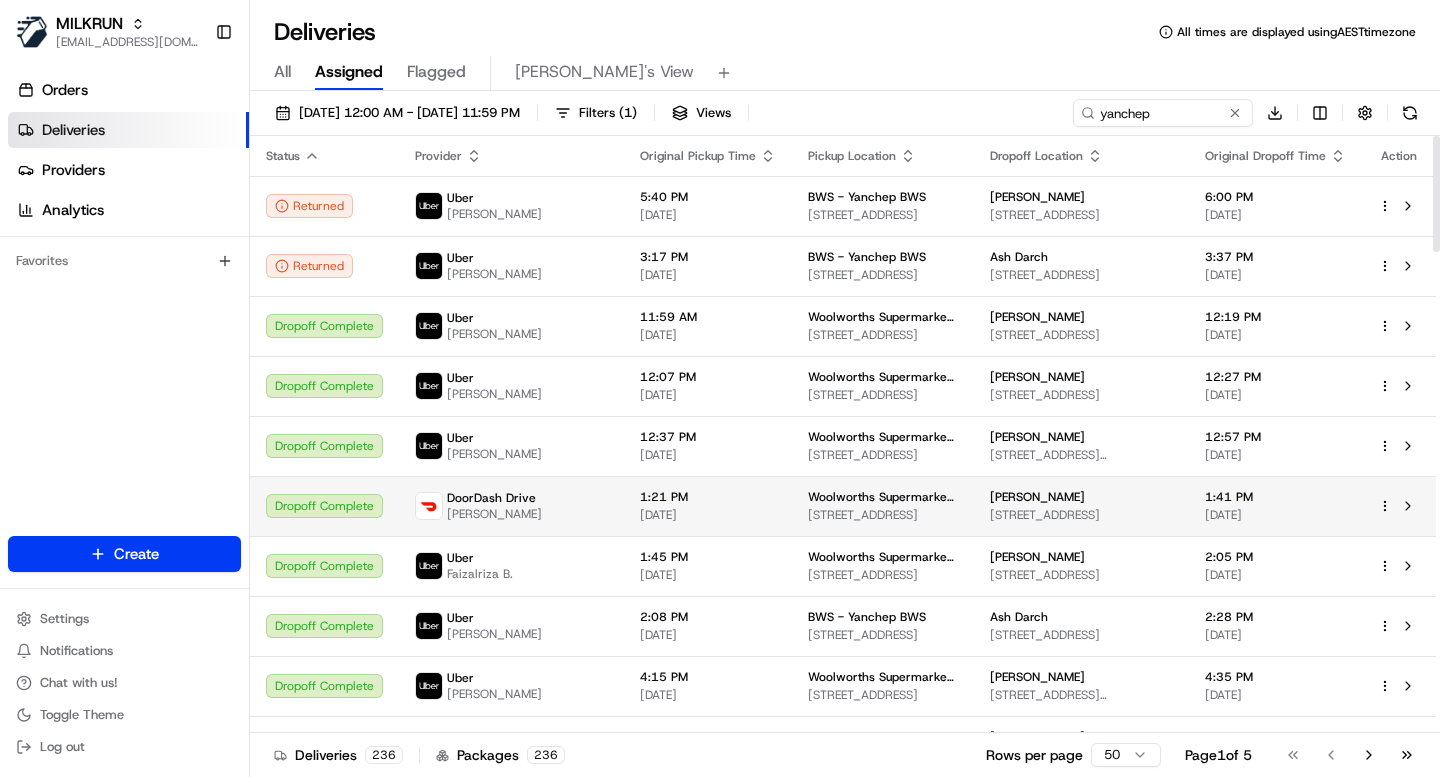 click on "Dropoff Complete" at bounding box center [324, 506] 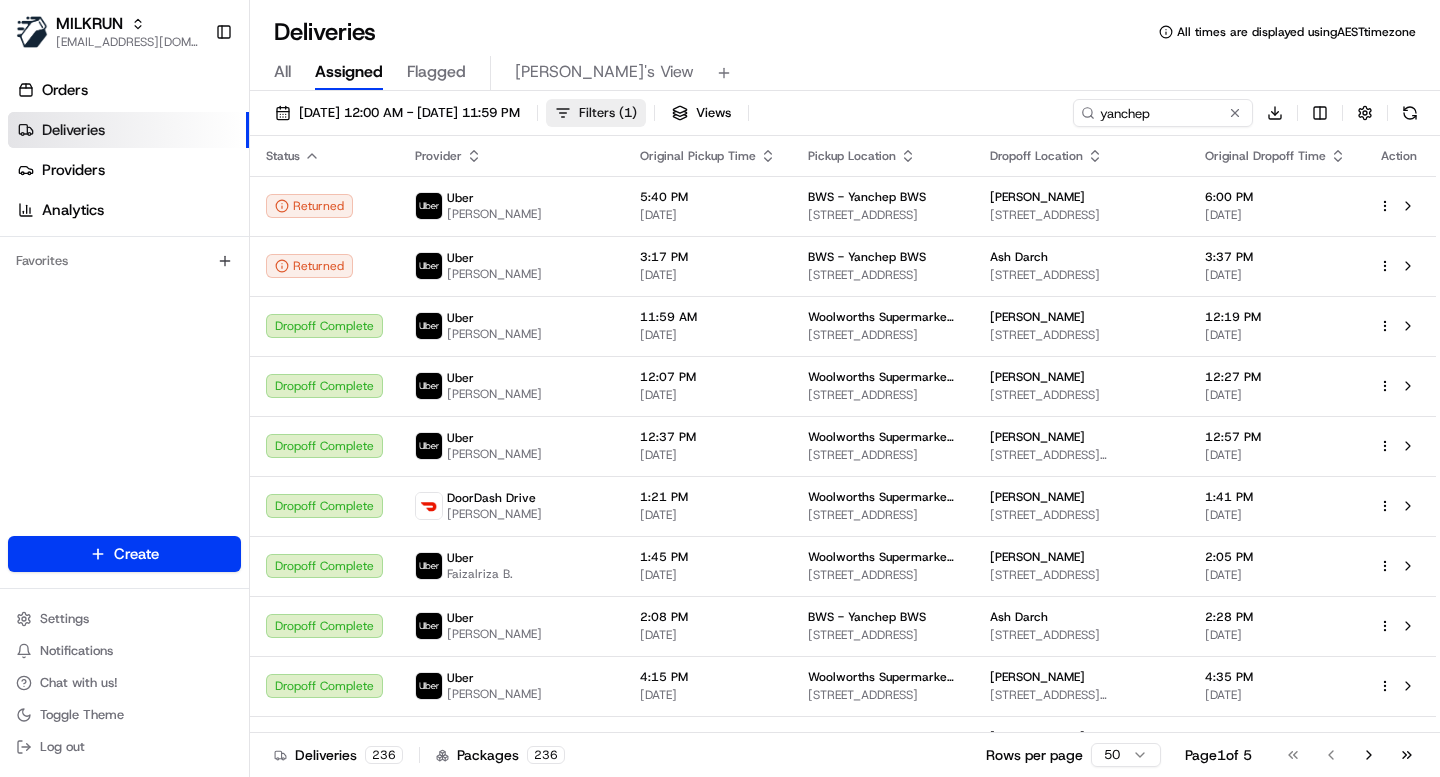 click on "Filters ( 1 )" at bounding box center [608, 113] 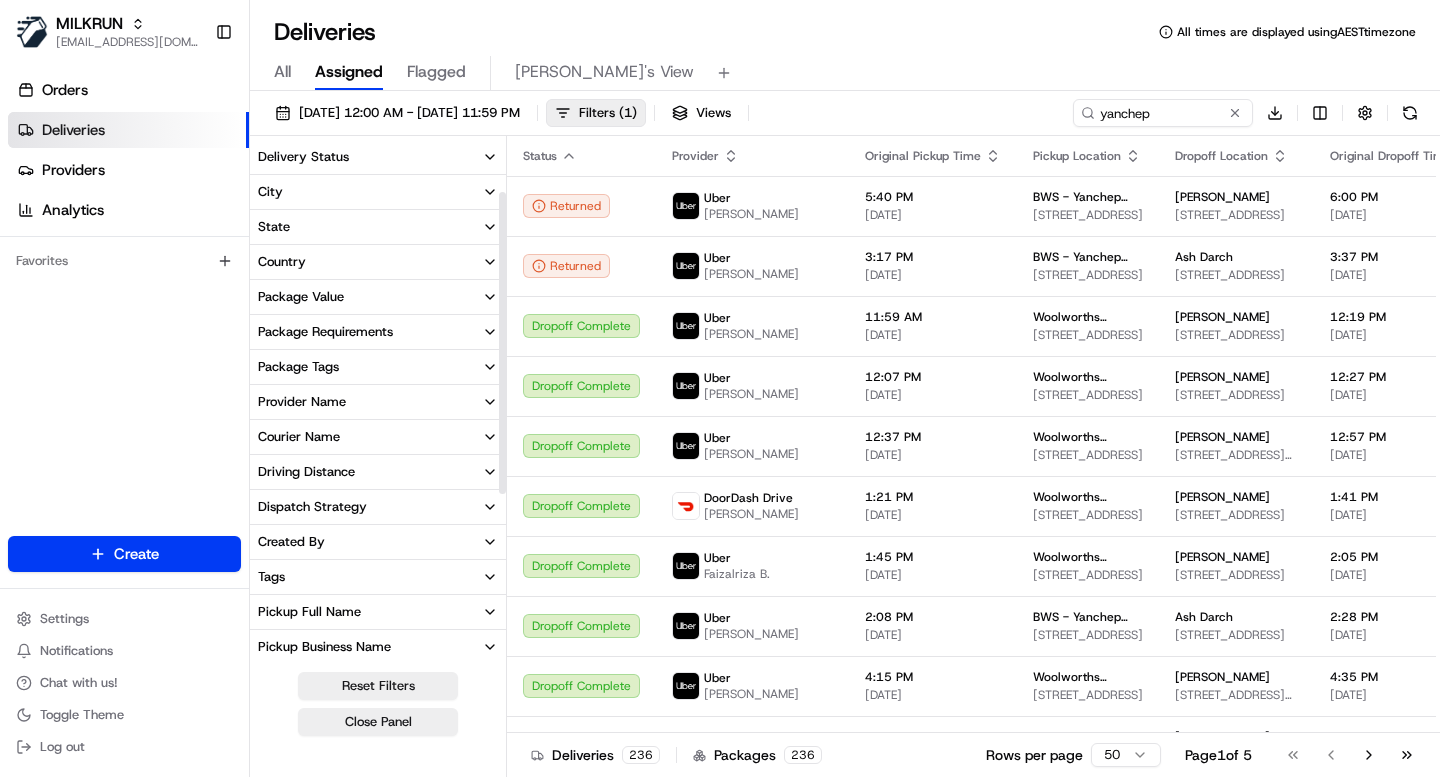 scroll, scrollTop: 384, scrollLeft: 0, axis: vertical 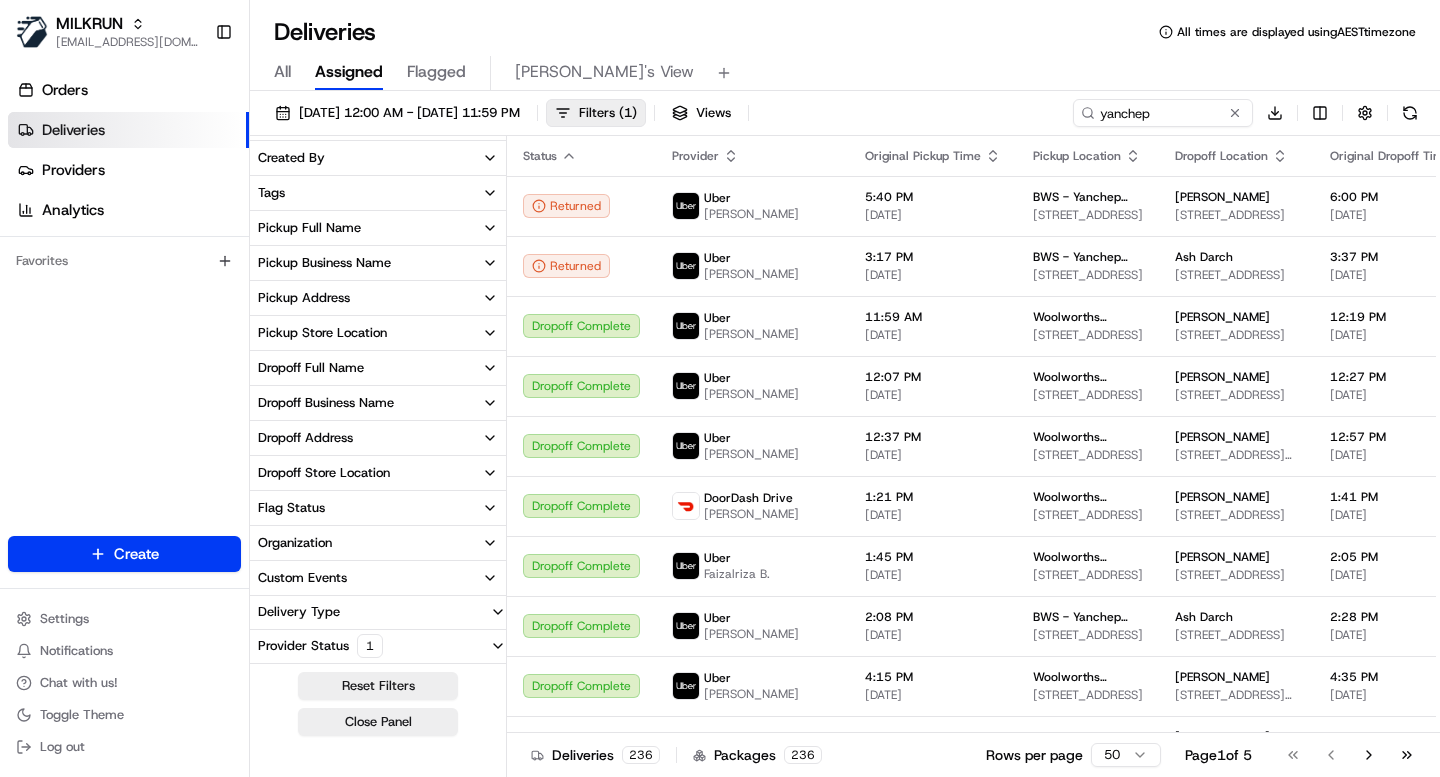 click on "Pickup Store Location" at bounding box center (322, 333) 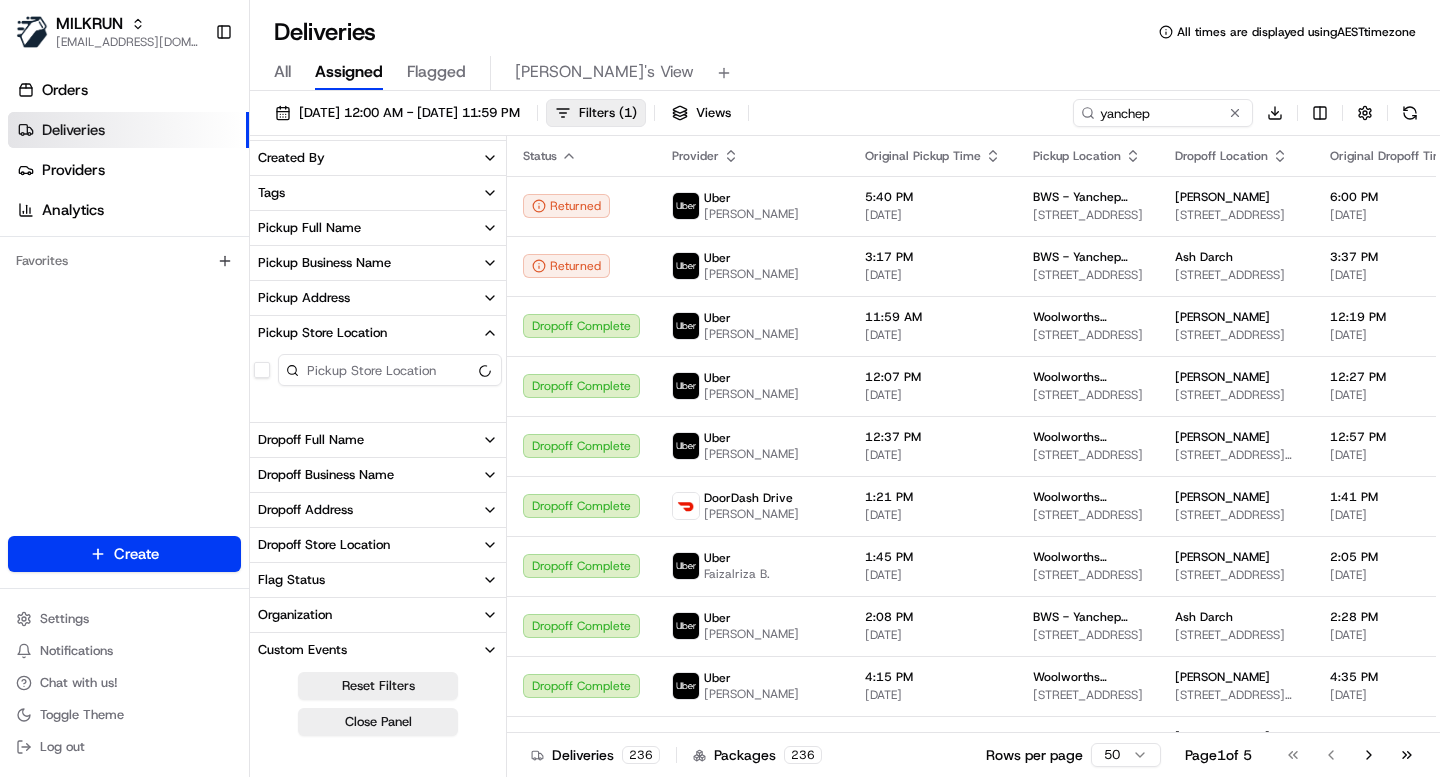 click at bounding box center (390, 370) 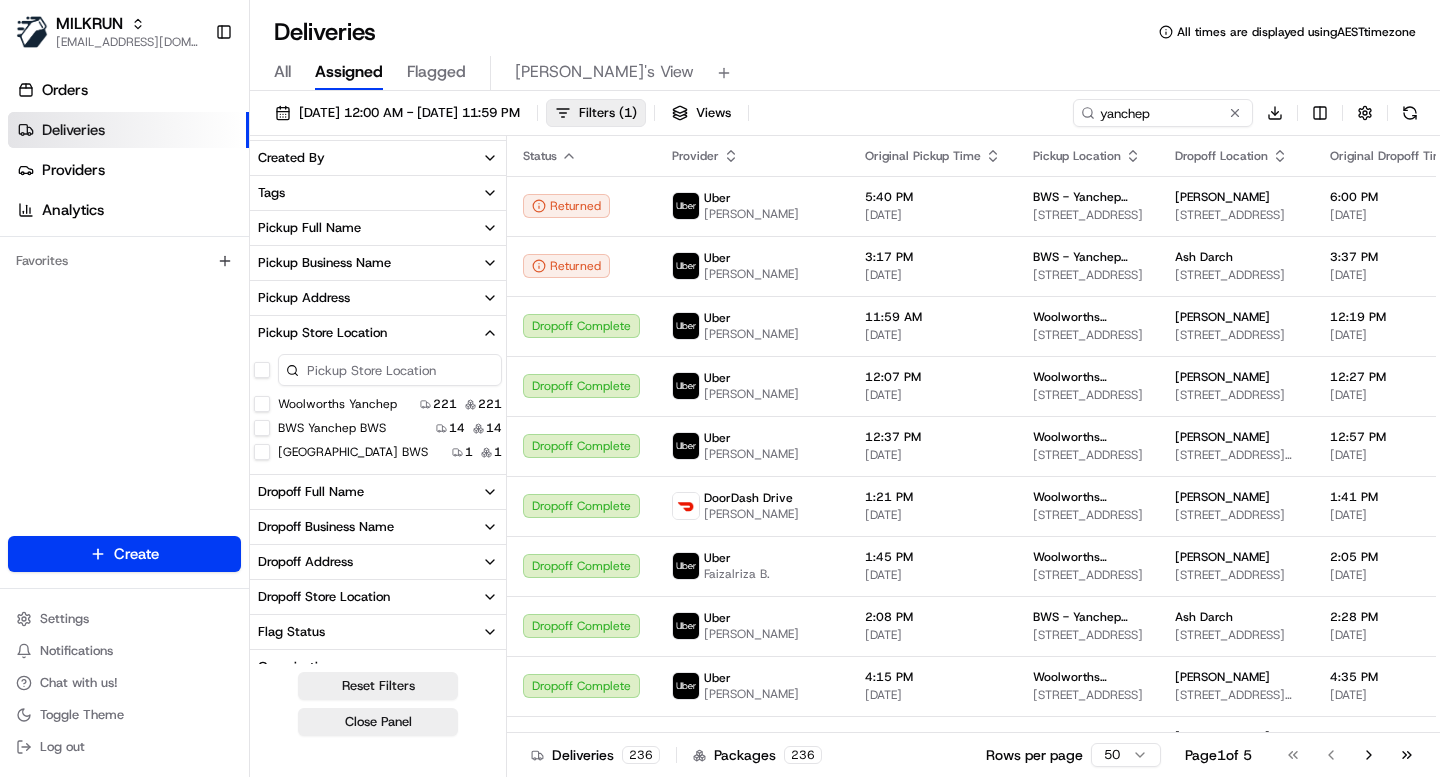 click on "Woolworths Yanchep" at bounding box center (262, 404) 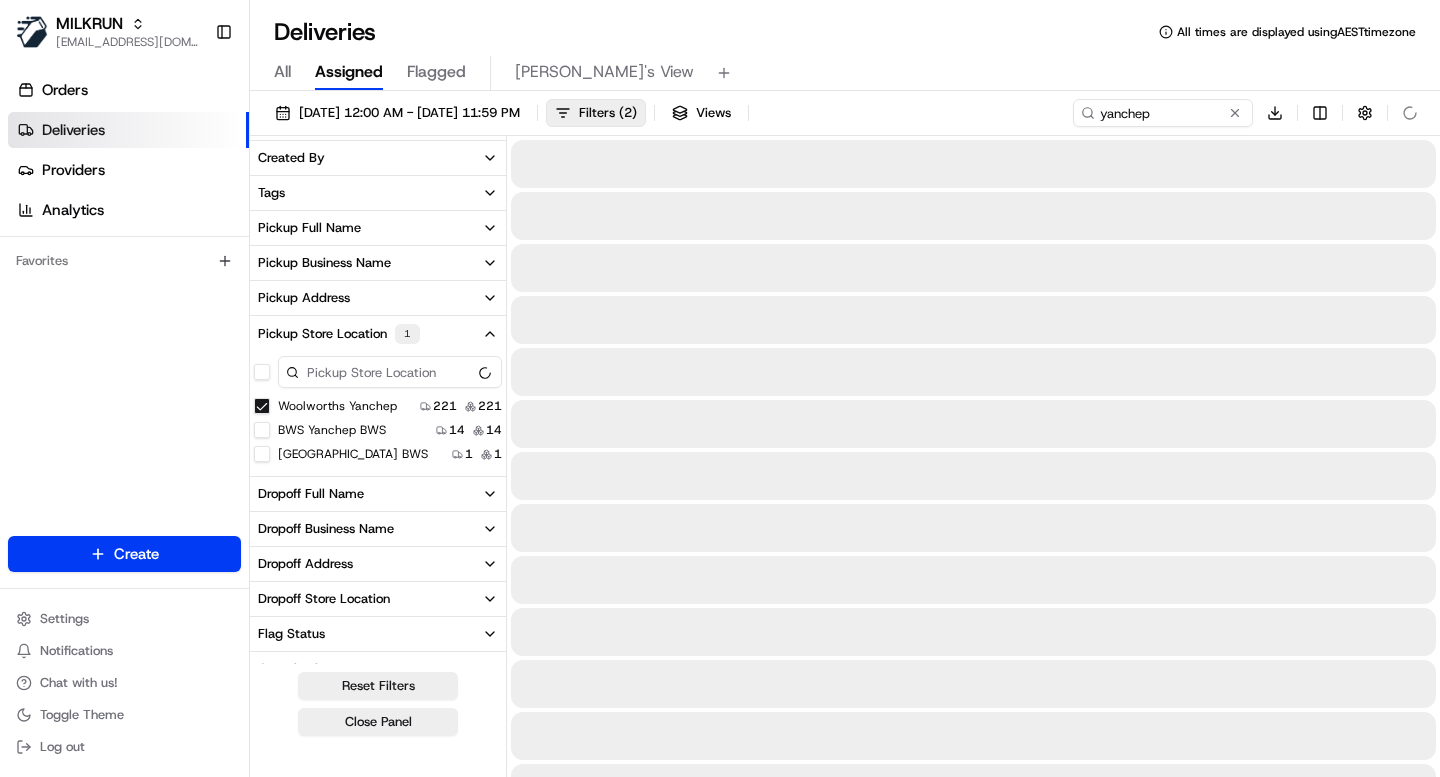 click at bounding box center (1235, 113) 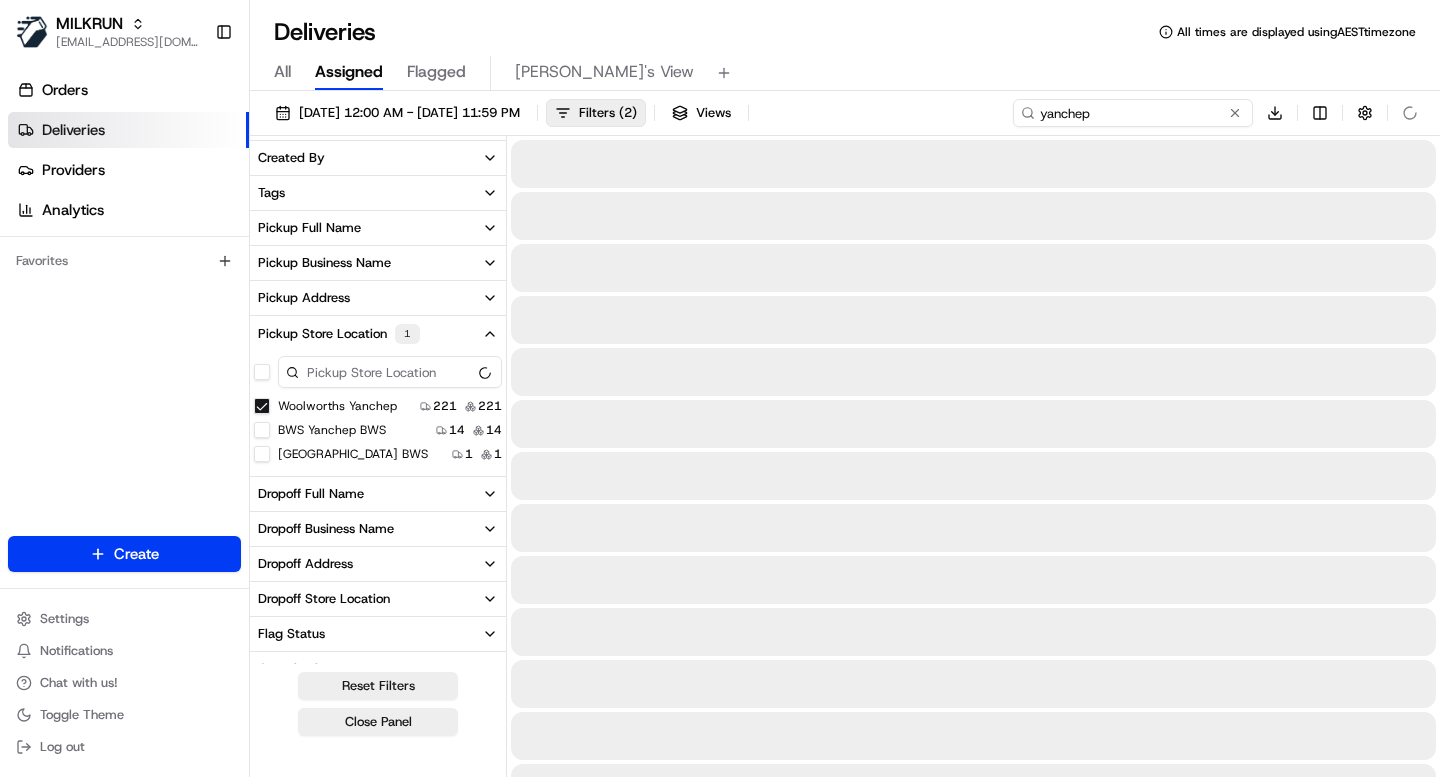 click on "yanchep" at bounding box center (1133, 113) 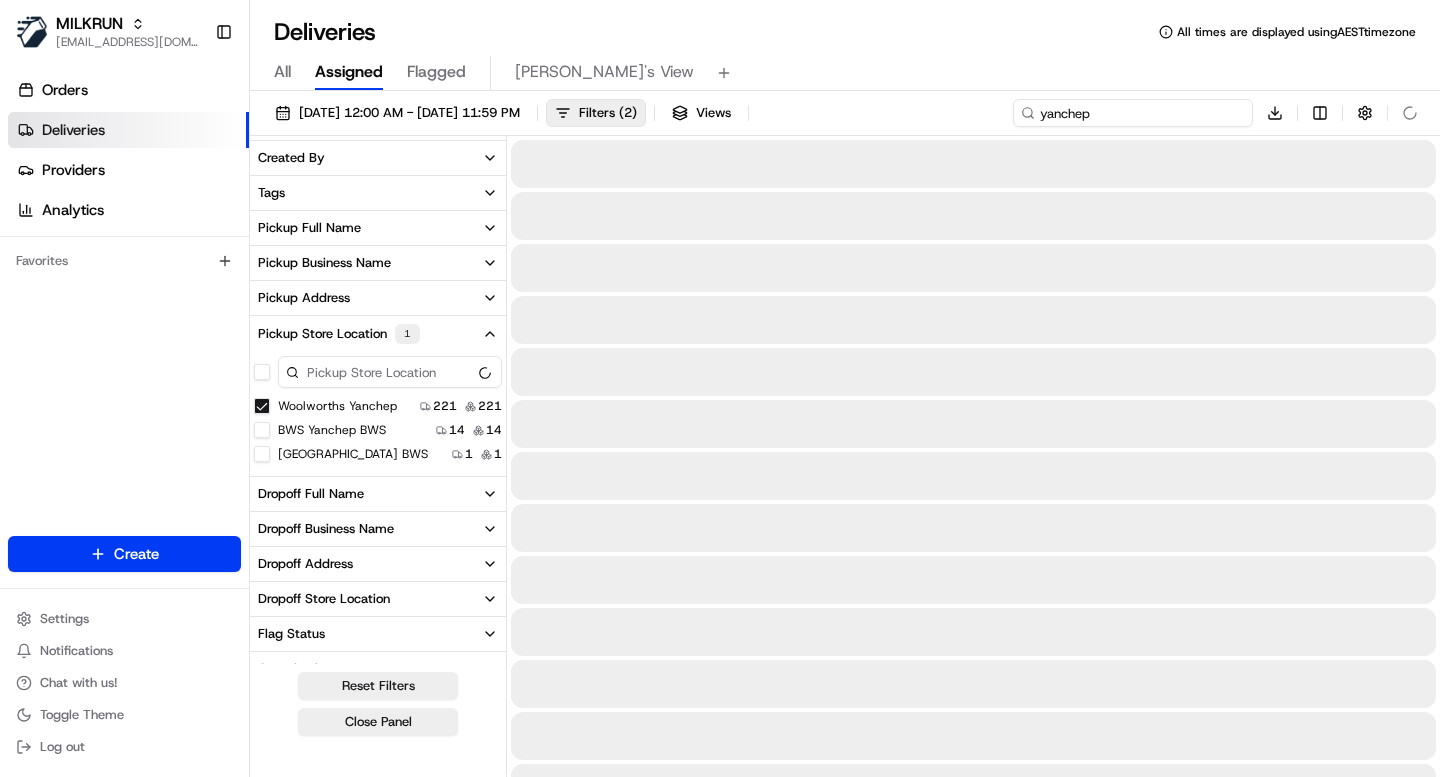 type 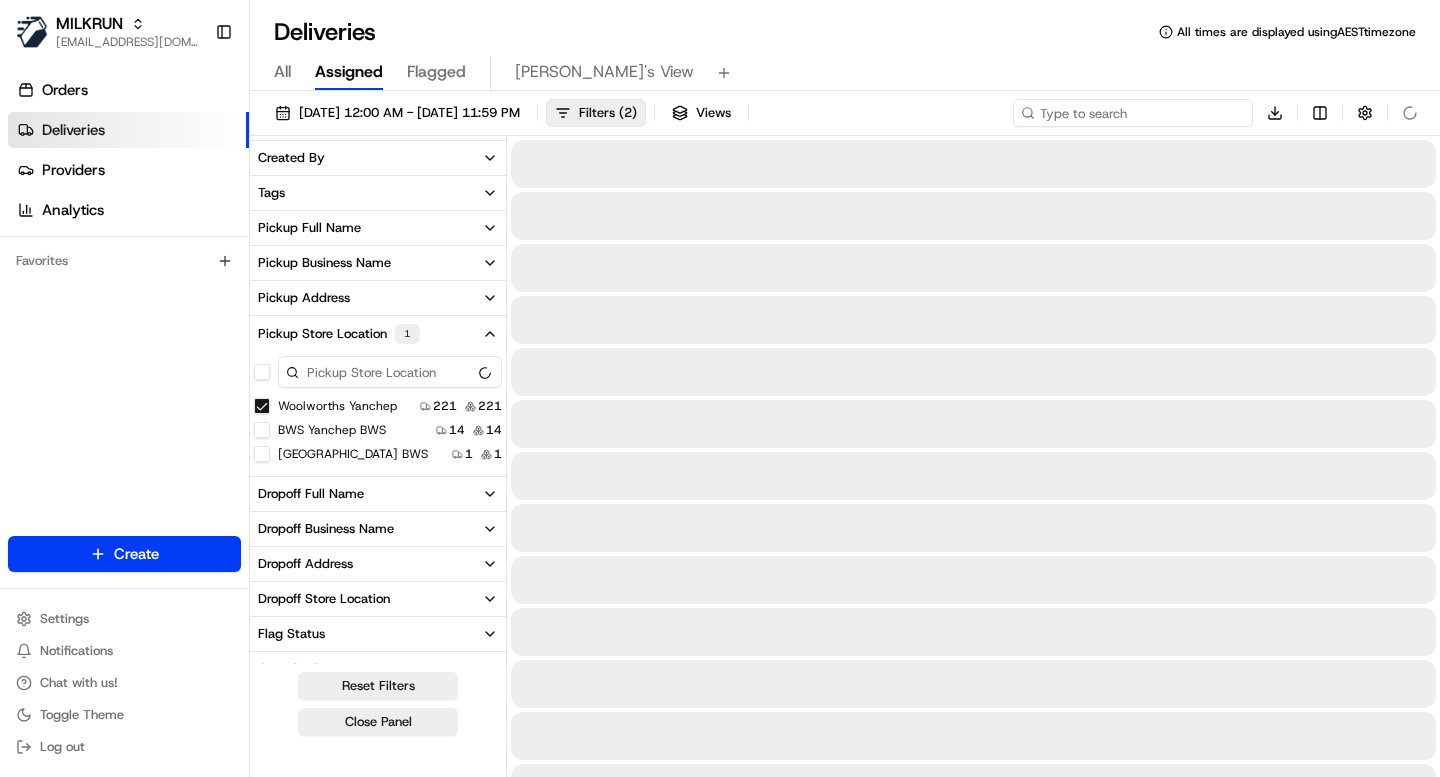 click 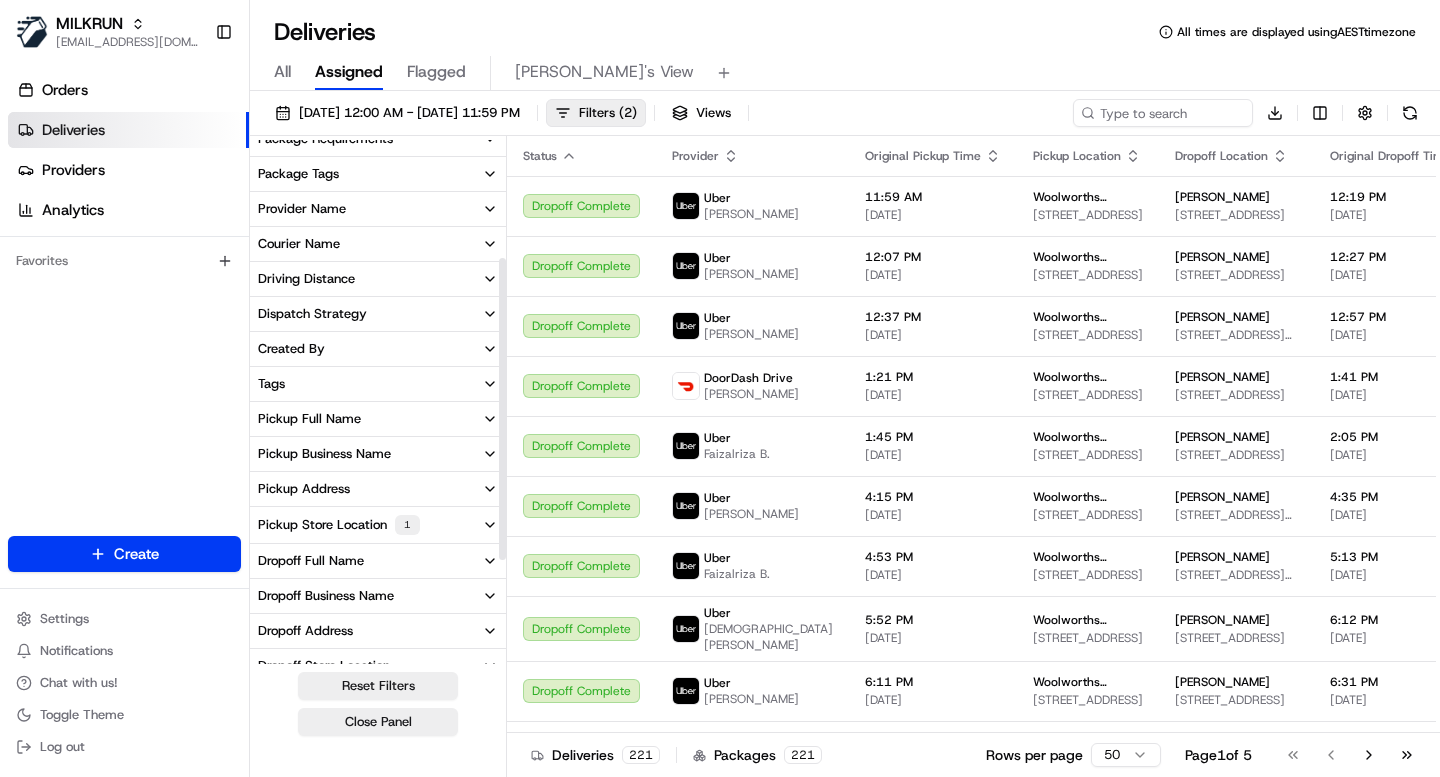 scroll, scrollTop: 181, scrollLeft: 0, axis: vertical 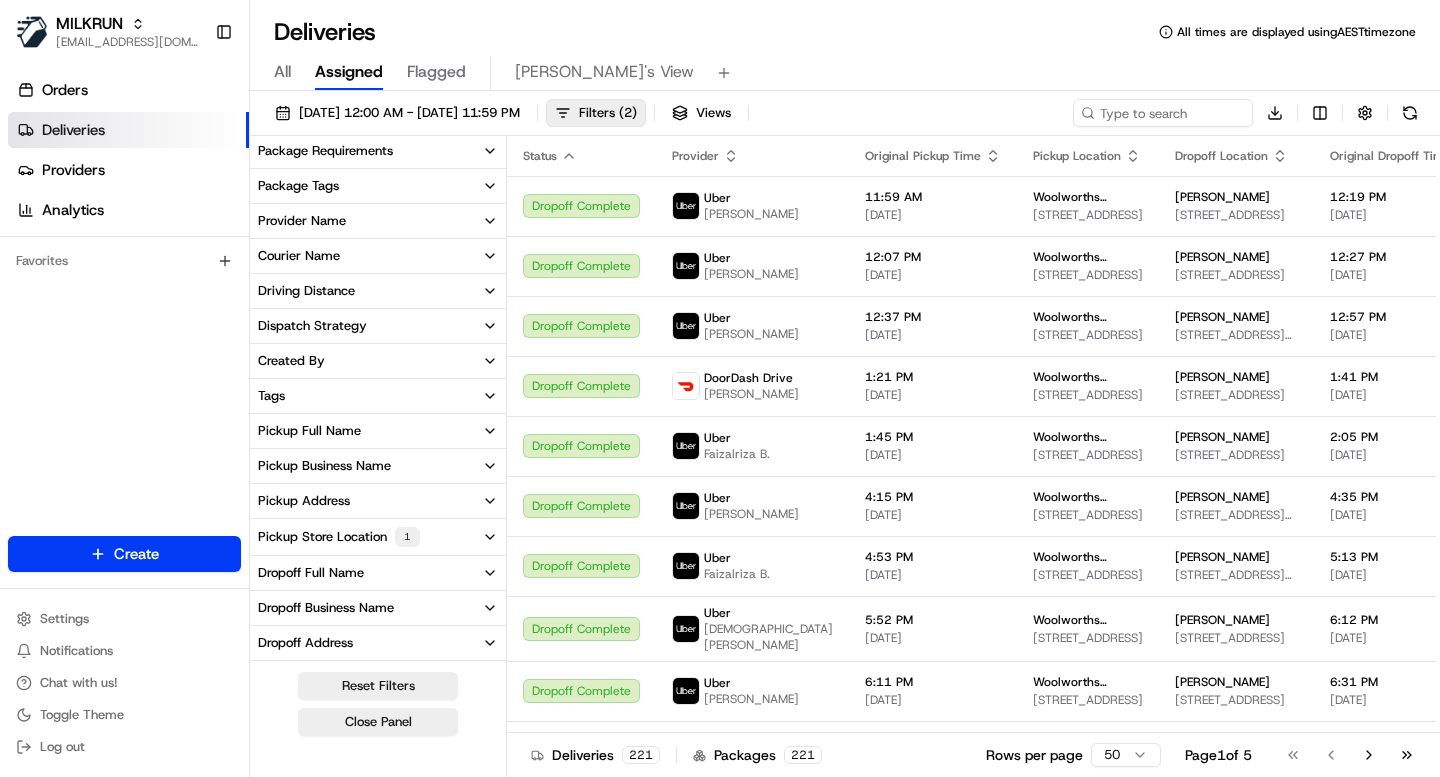 click on "Tags" at bounding box center (378, 396) 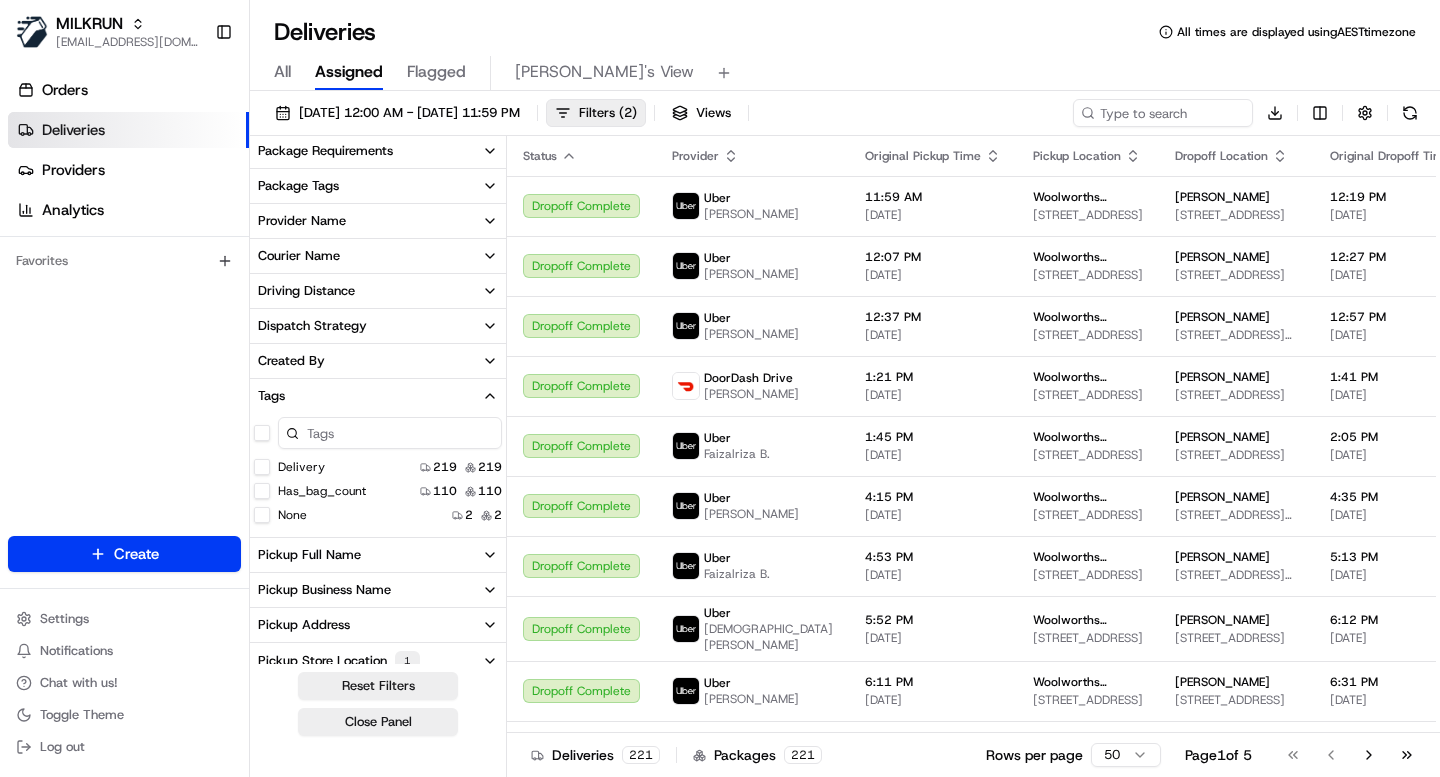 click on "Tags" at bounding box center (378, 396) 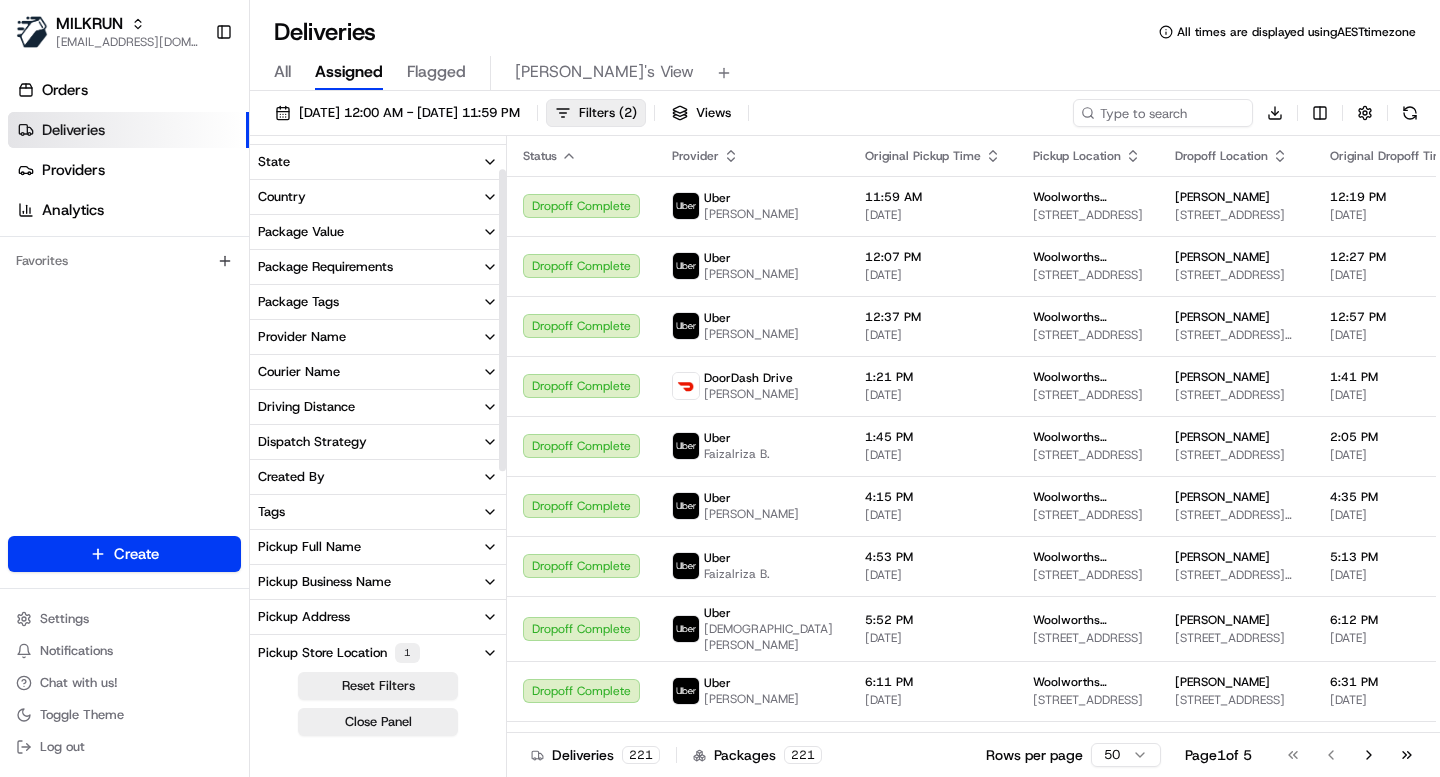 scroll, scrollTop: 49, scrollLeft: 0, axis: vertical 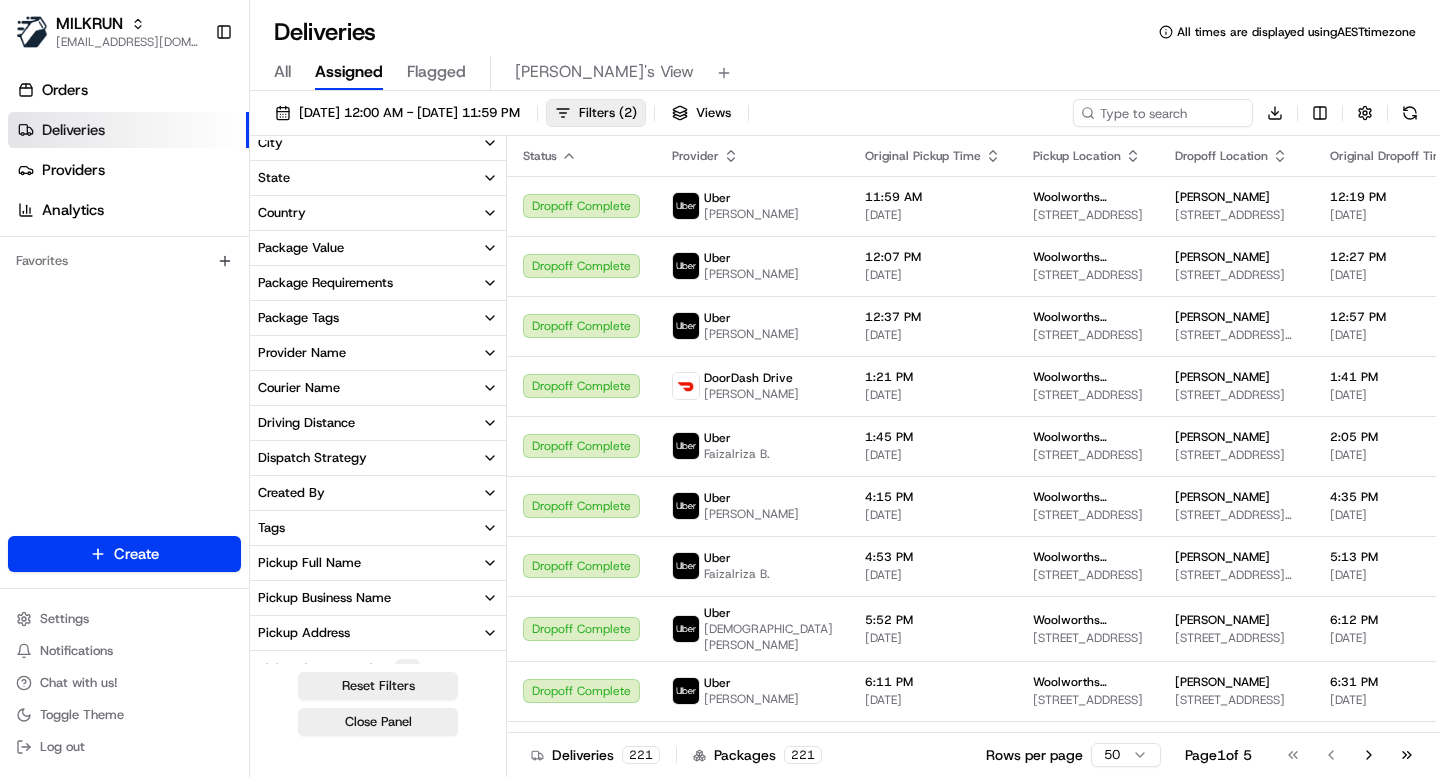 click on "Package Requirements" at bounding box center [325, 283] 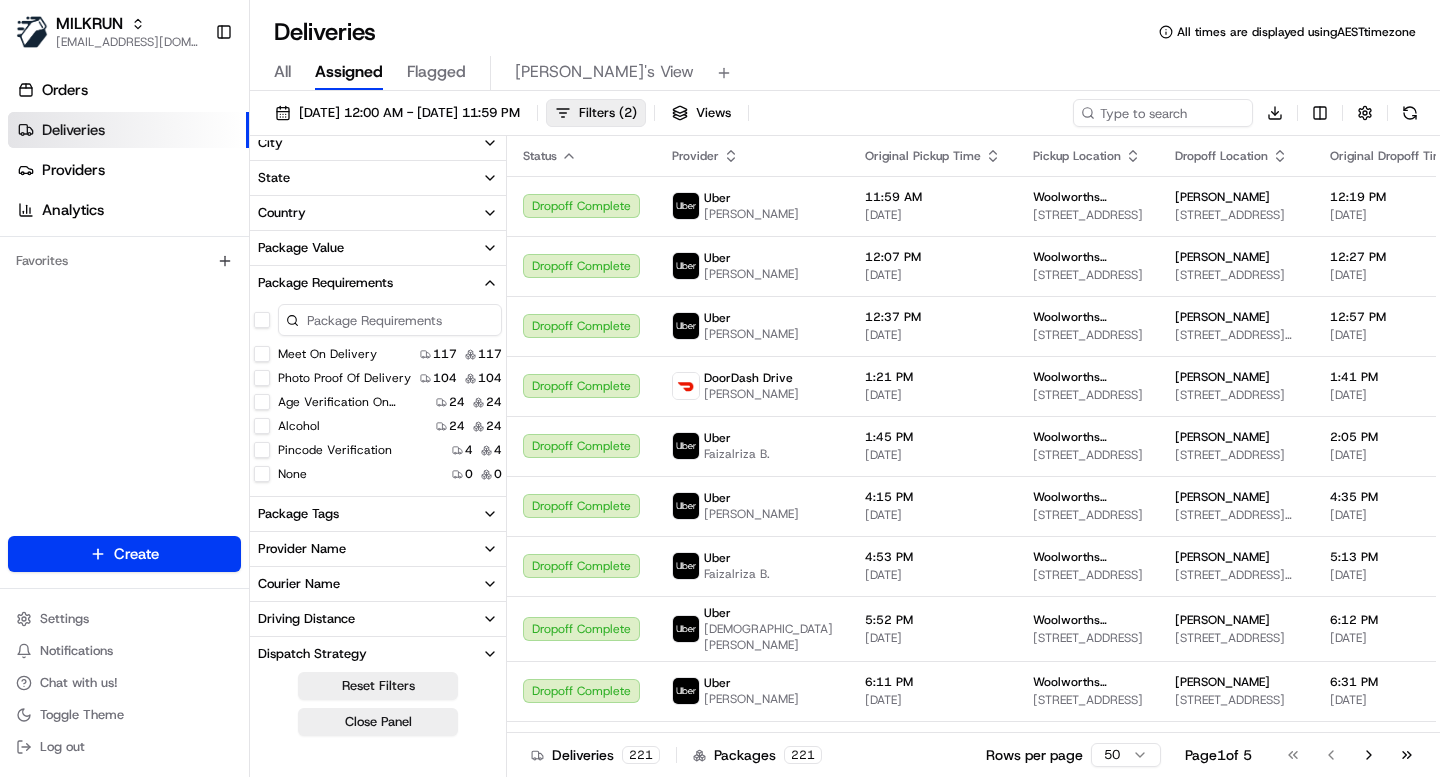 click on "Age Verification On Delivery" at bounding box center [262, 402] 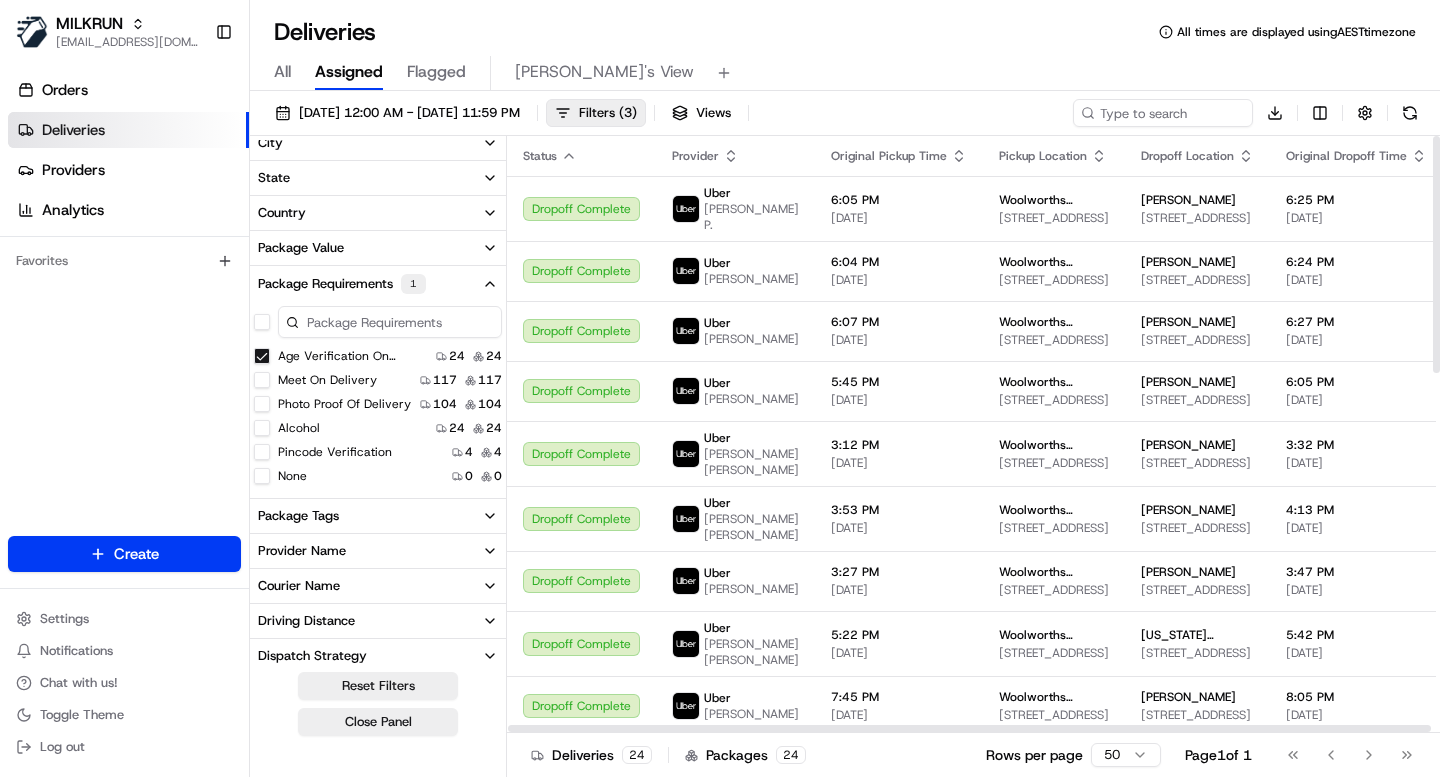 click on "Package Requirements 1" at bounding box center [378, 284] 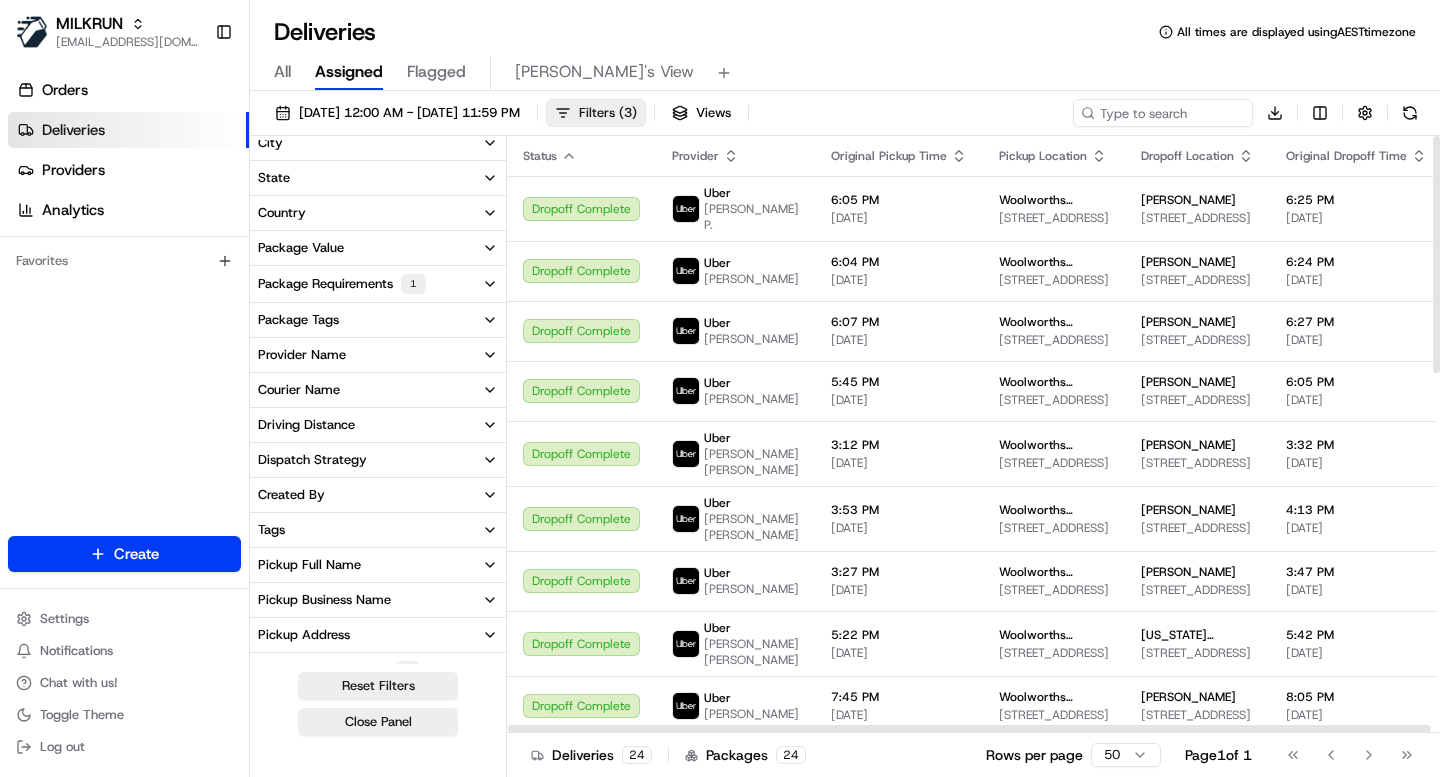 click on "( 3 )" at bounding box center [628, 113] 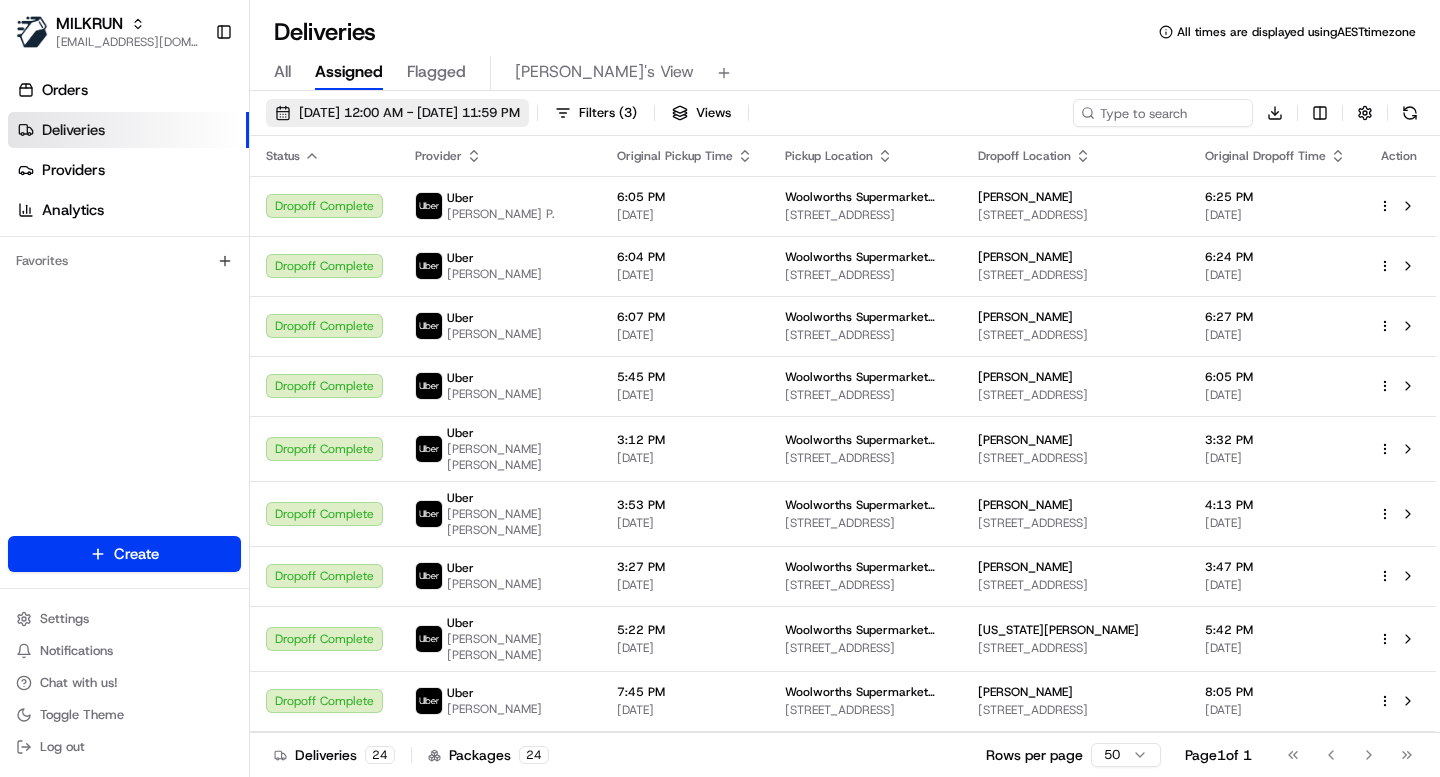 click on "[DATE] 12:00 AM - [DATE] 11:59 PM" at bounding box center [409, 113] 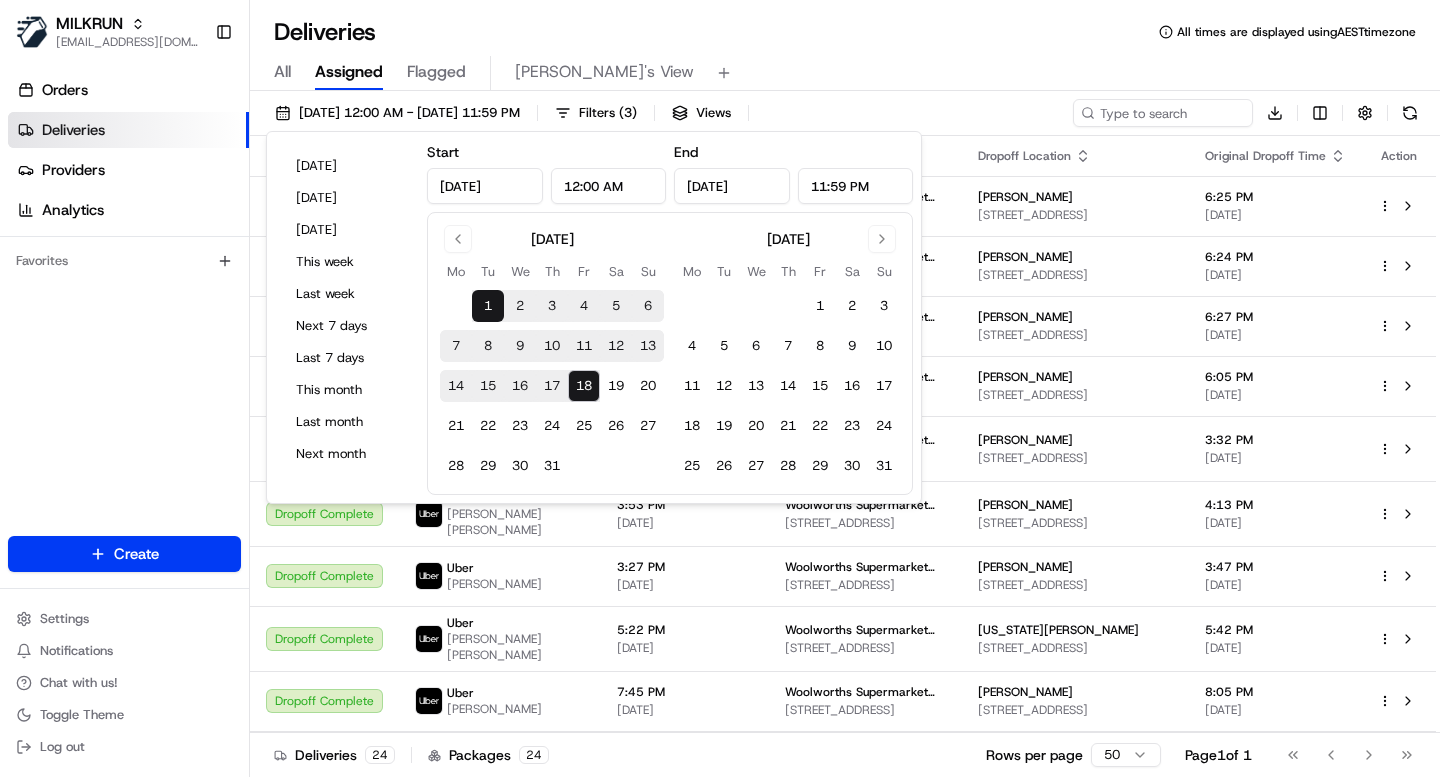 click on "All Assigned Flagged [PERSON_NAME]'s View" at bounding box center (845, 73) 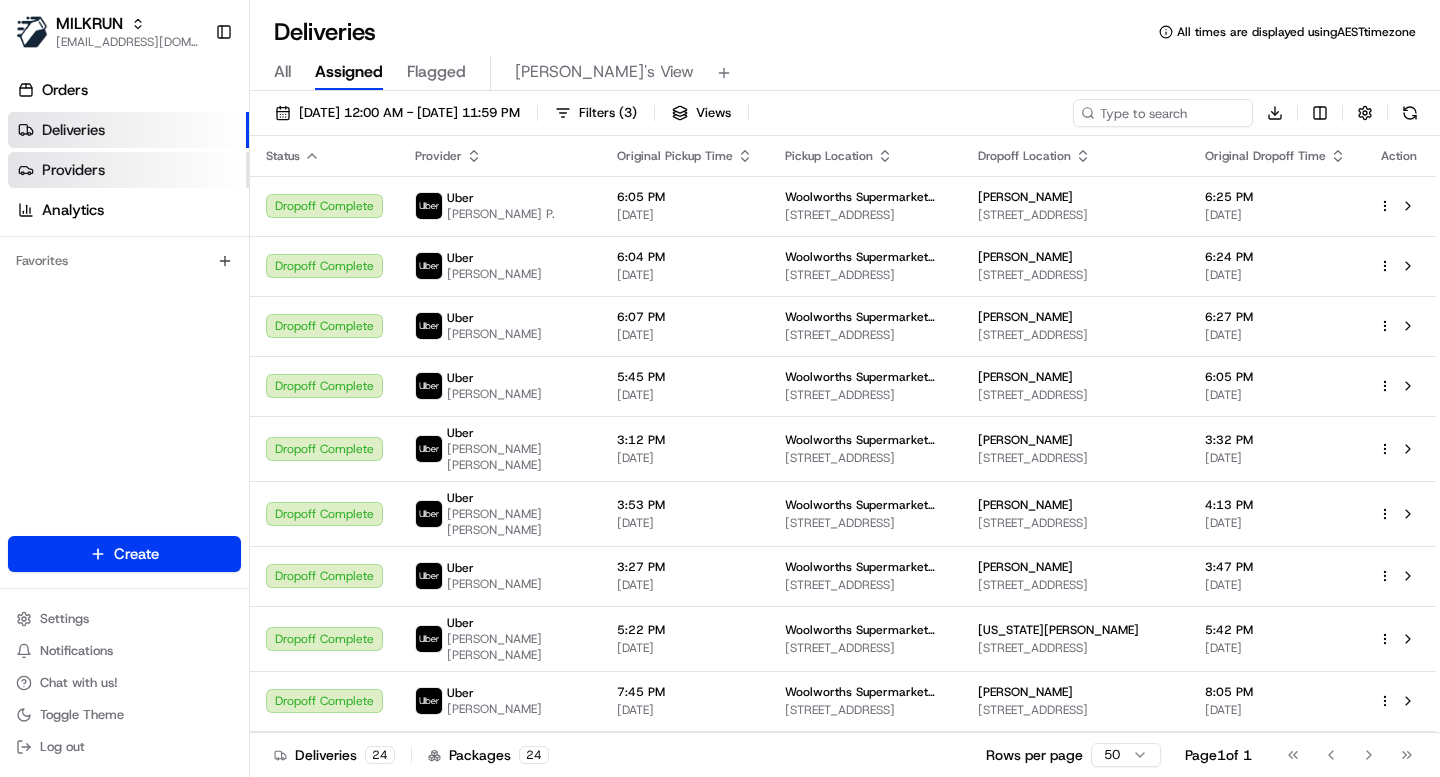 click on "Providers" at bounding box center [73, 170] 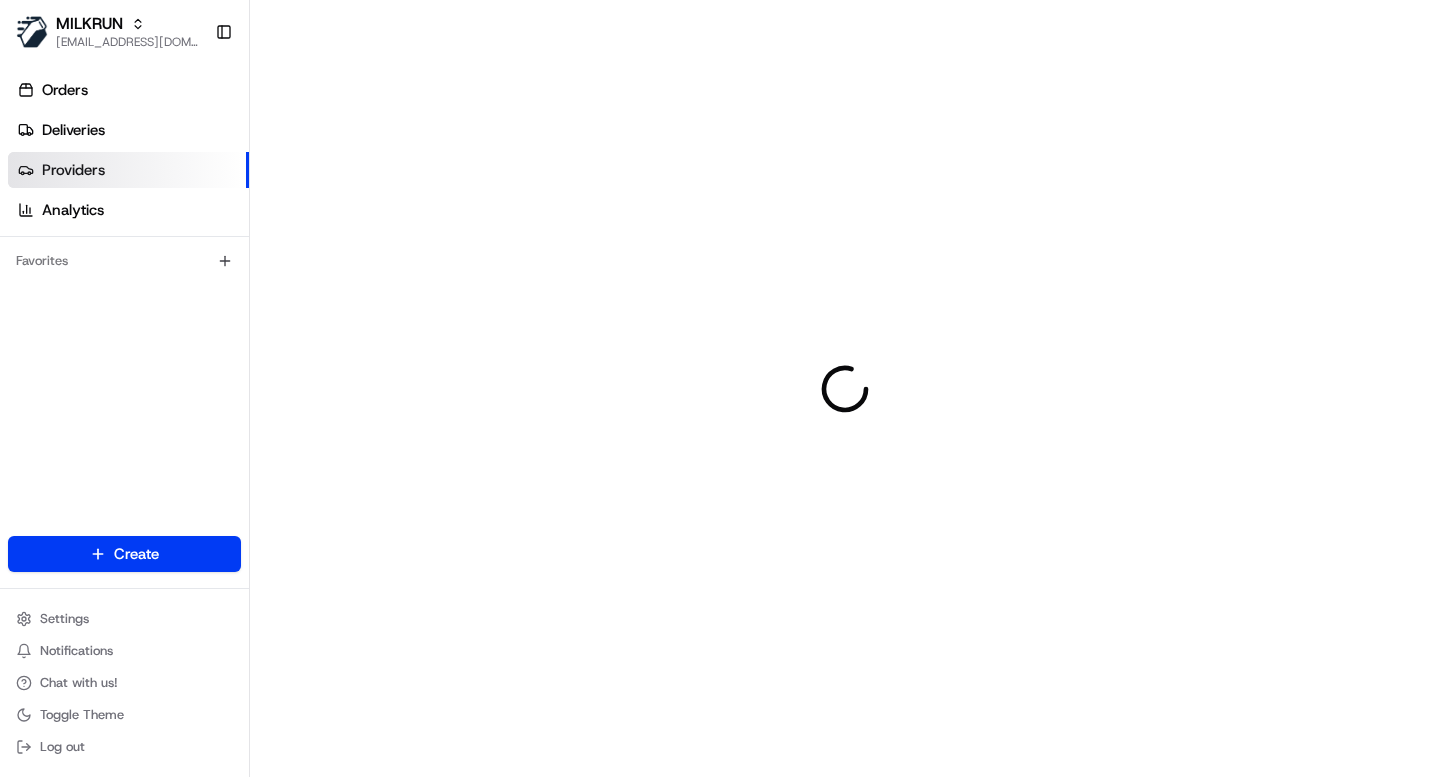 scroll, scrollTop: 0, scrollLeft: 0, axis: both 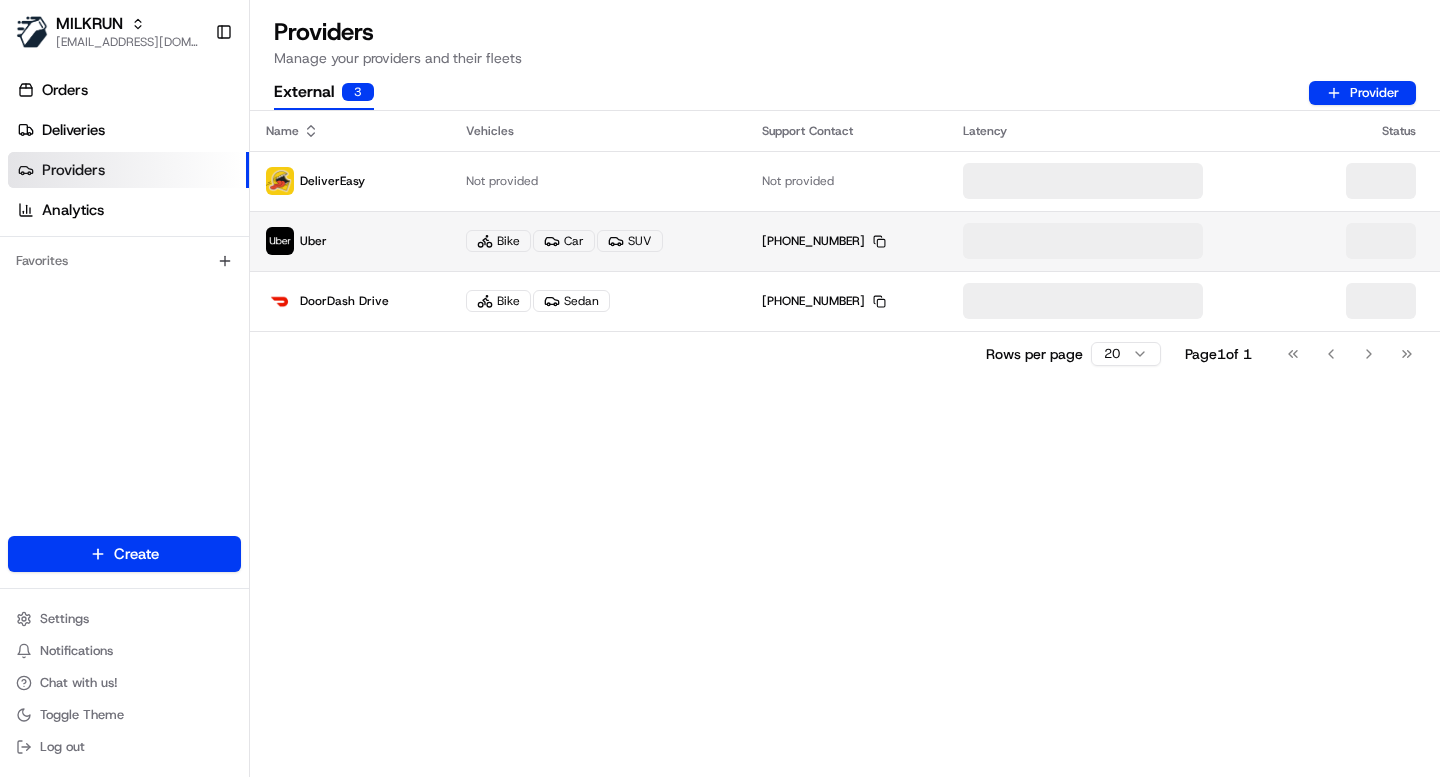 click on "[PHONE_NUMBER]   Copy  [PHONE_NUMBER]" at bounding box center [824, 241] 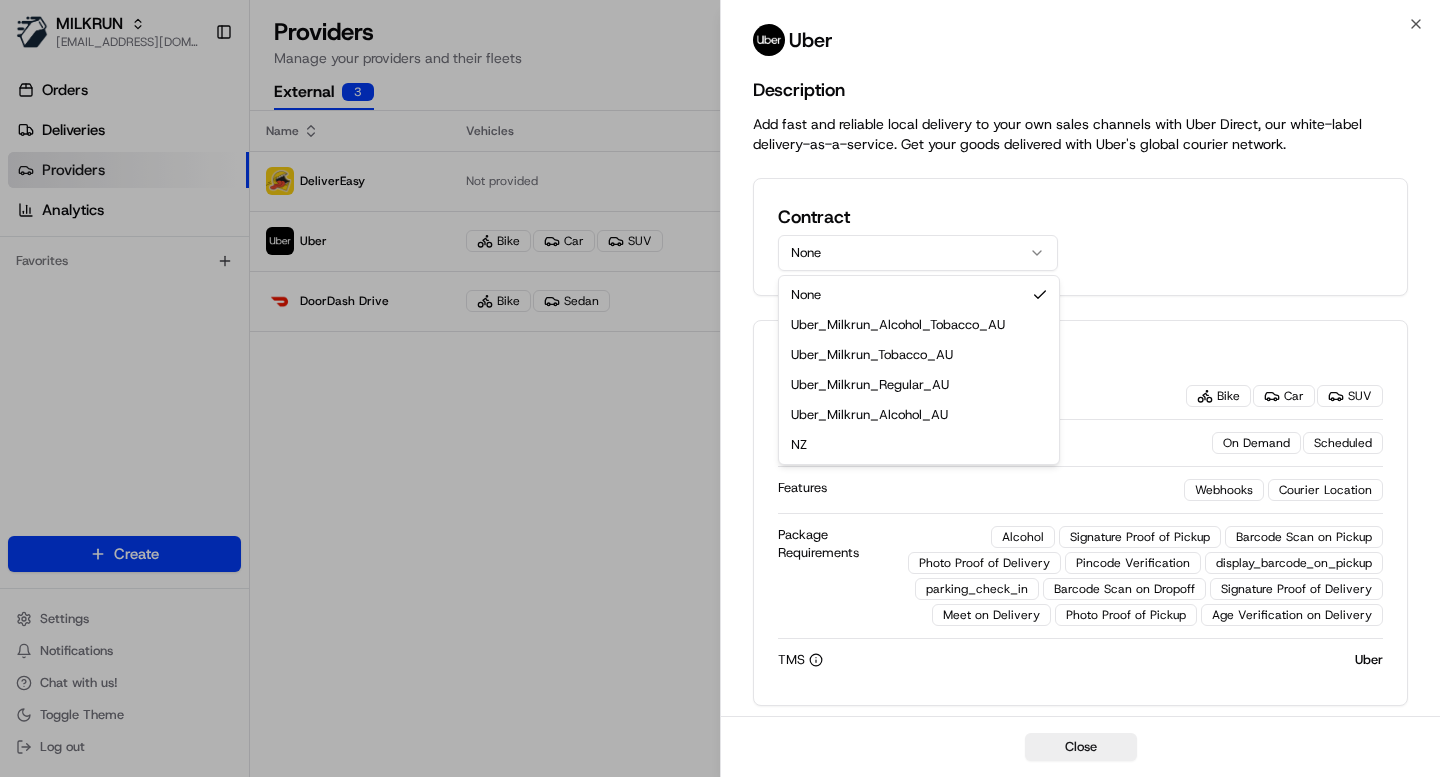 click on "None" at bounding box center [918, 253] 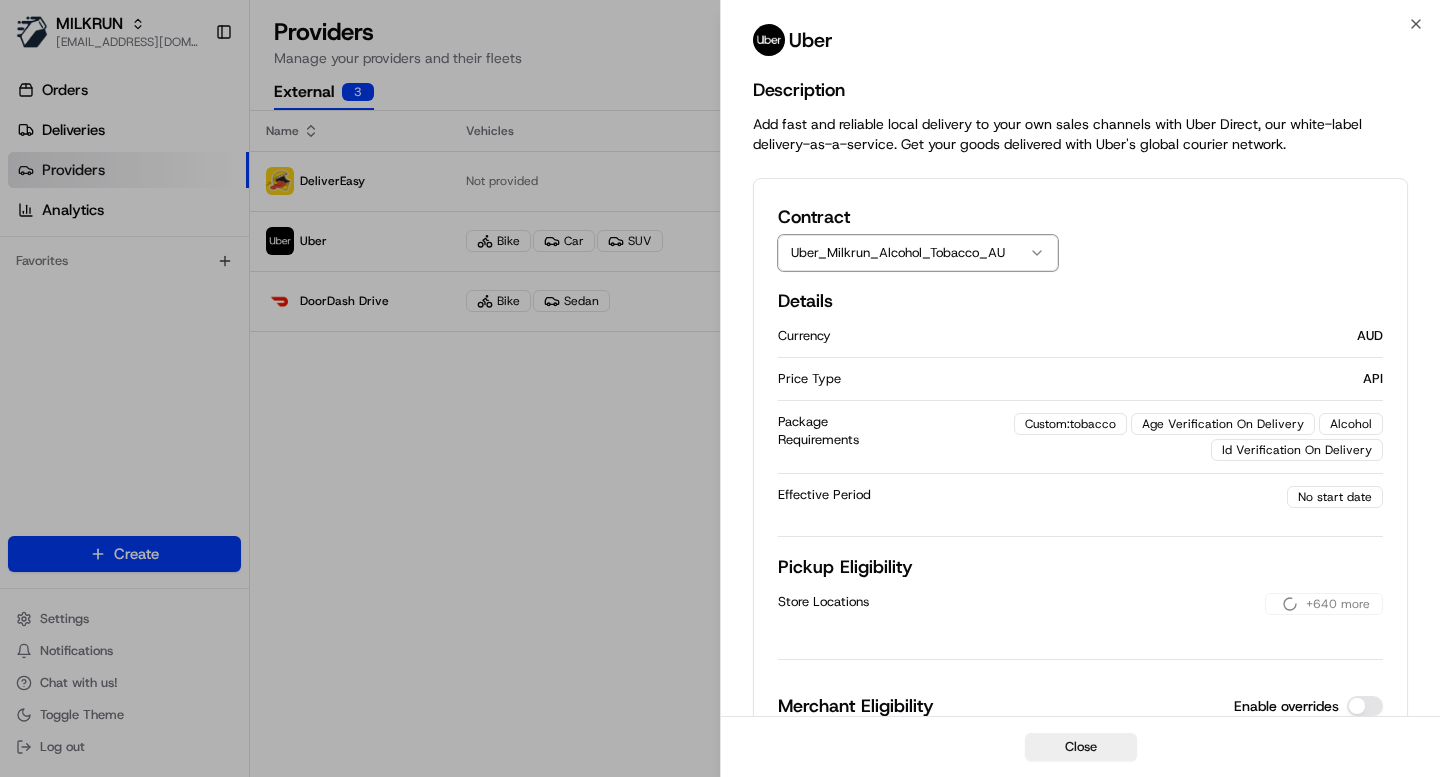 type 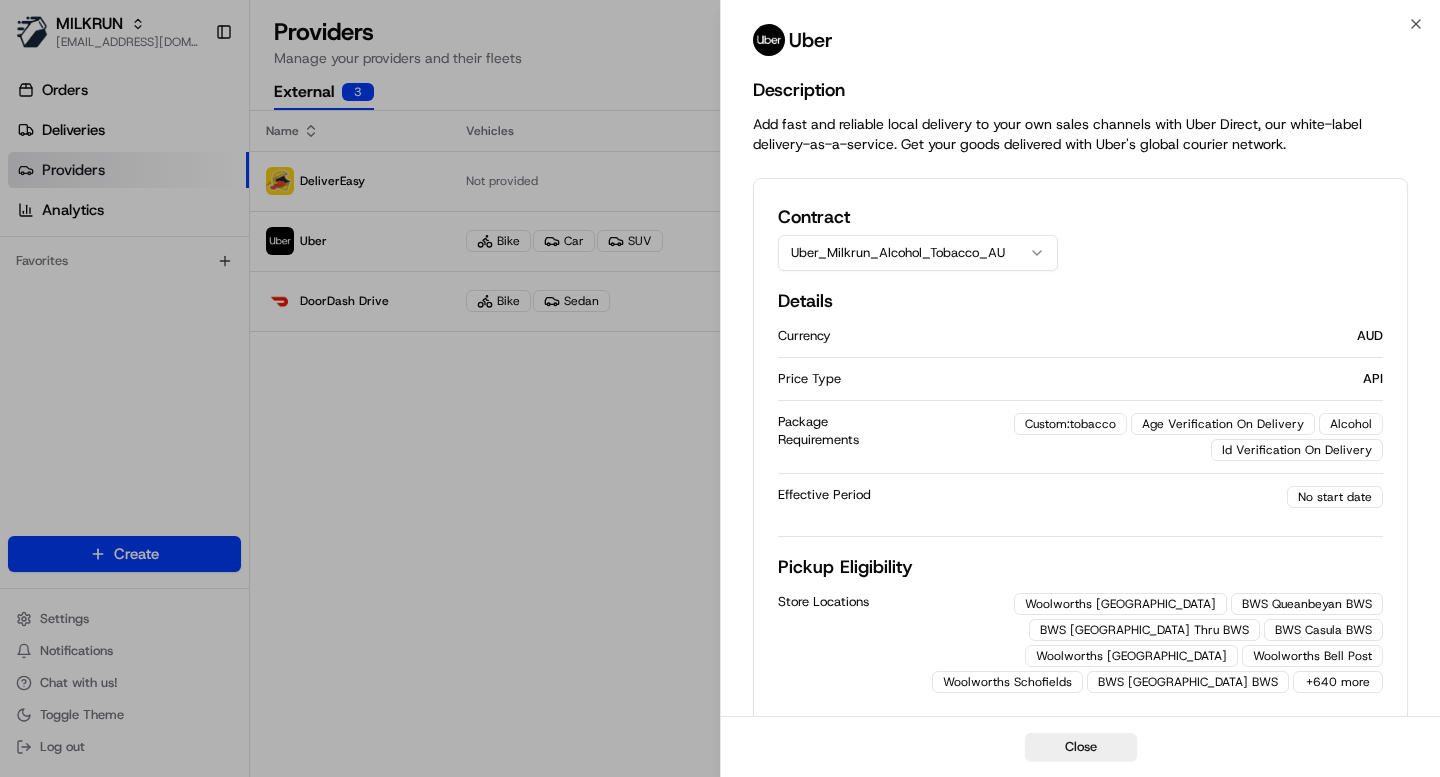 click on "BWS Queanbeyan BWS" at bounding box center [1307, 604] 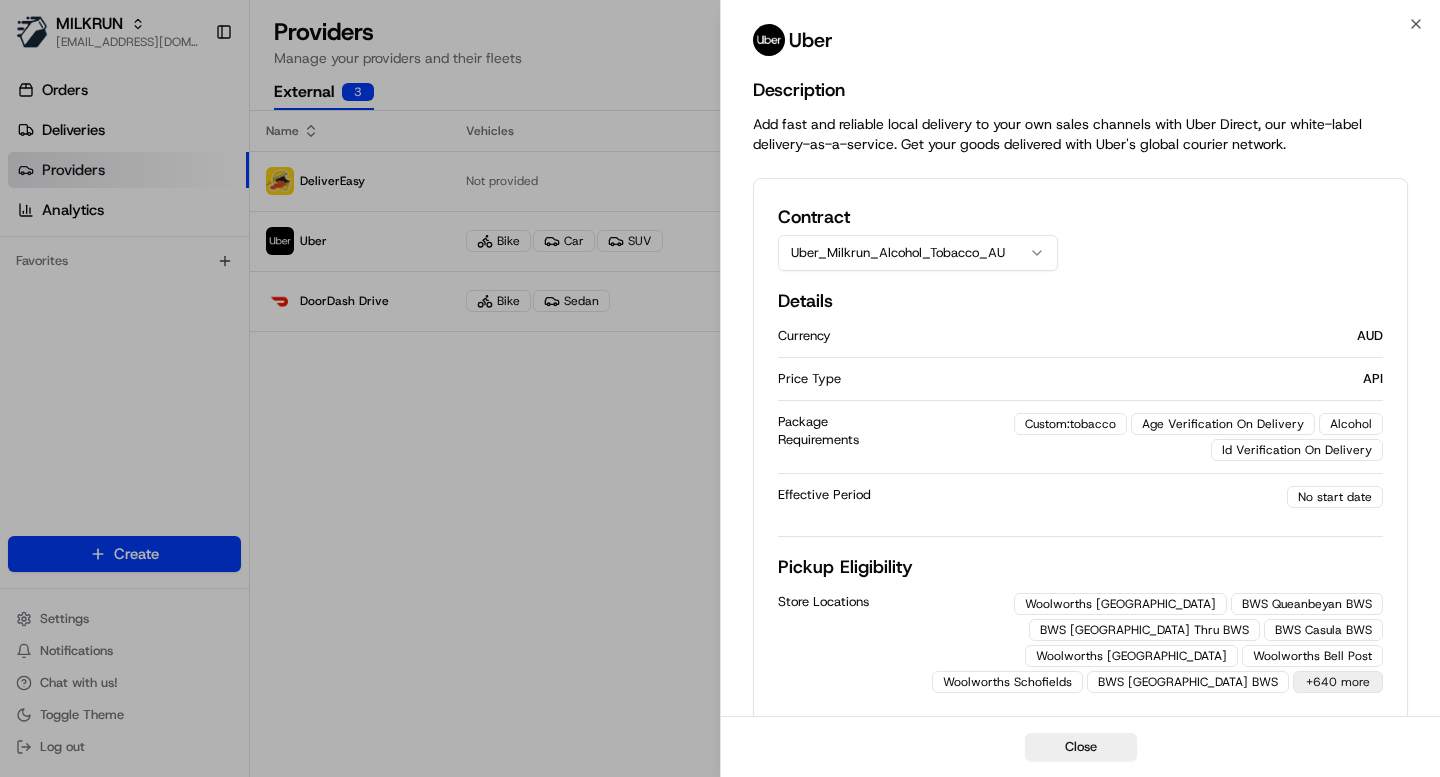 click on "+640 more" at bounding box center (1338, 682) 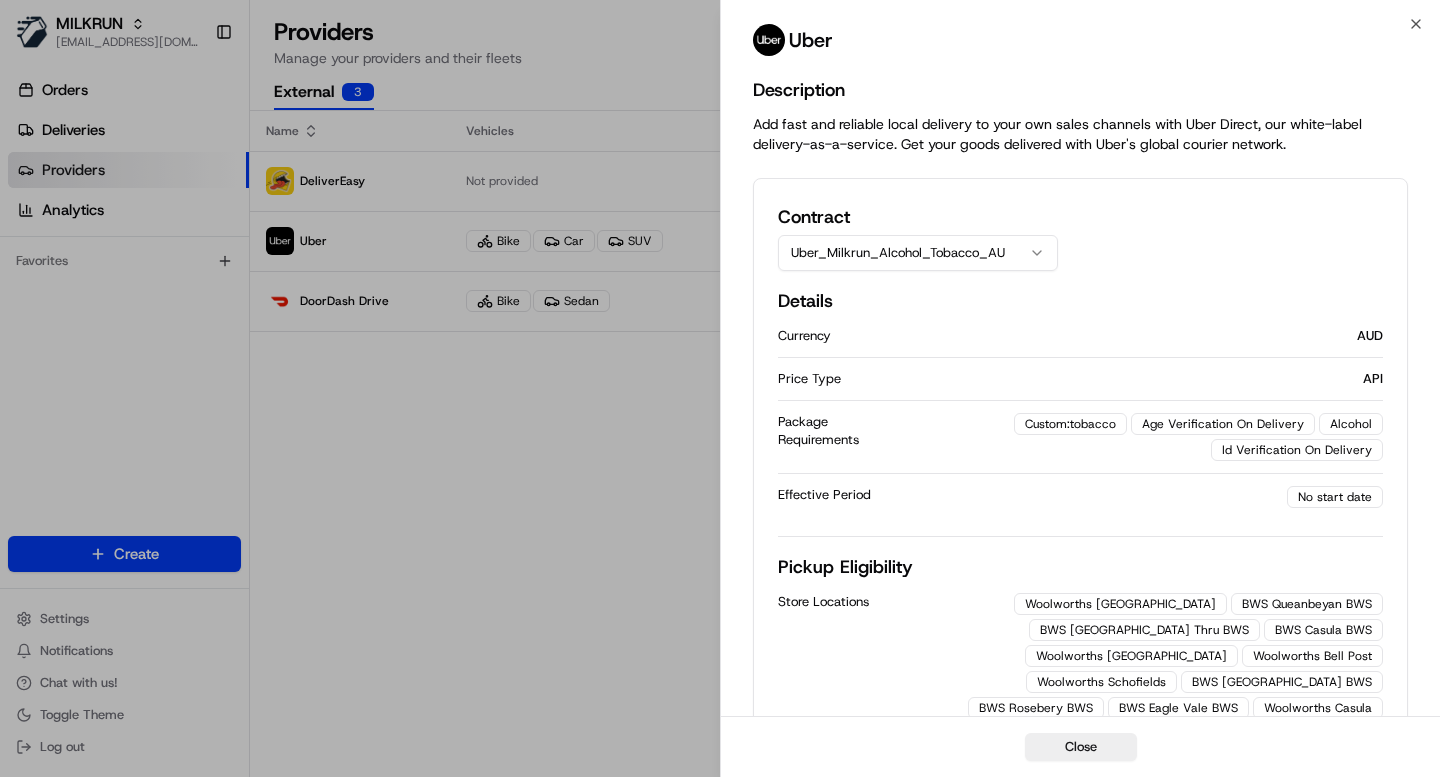 scroll, scrollTop: 7078, scrollLeft: 0, axis: vertical 